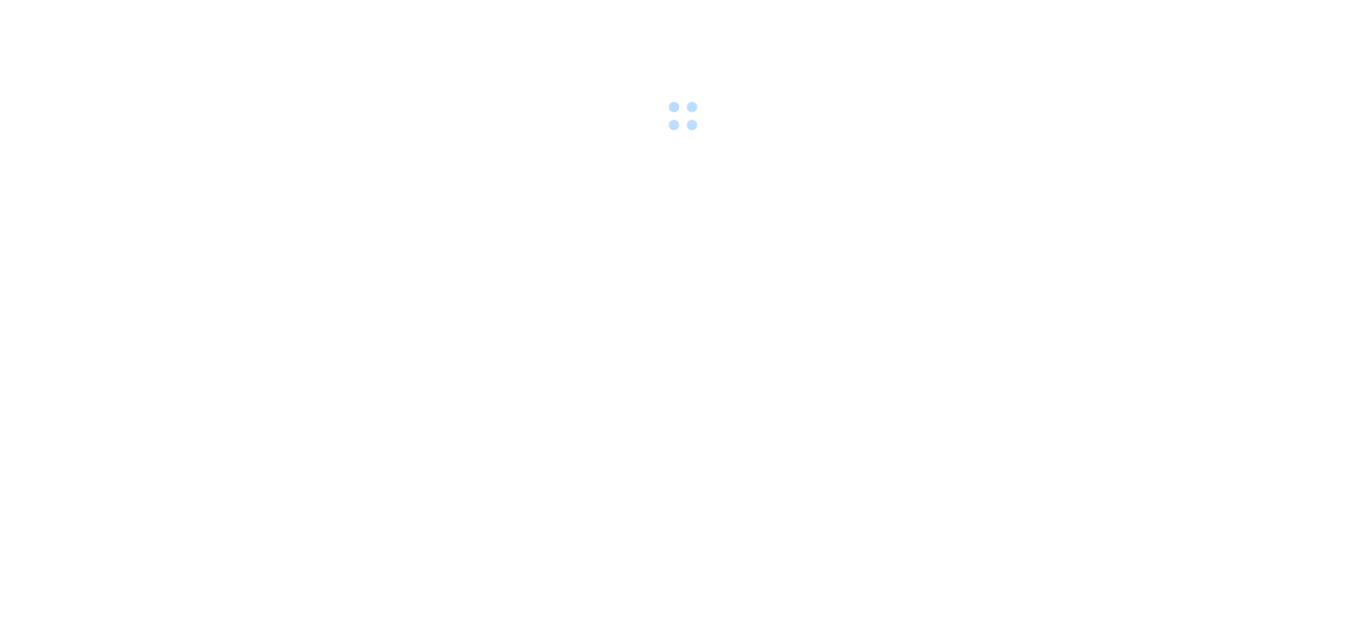 scroll, scrollTop: 0, scrollLeft: 0, axis: both 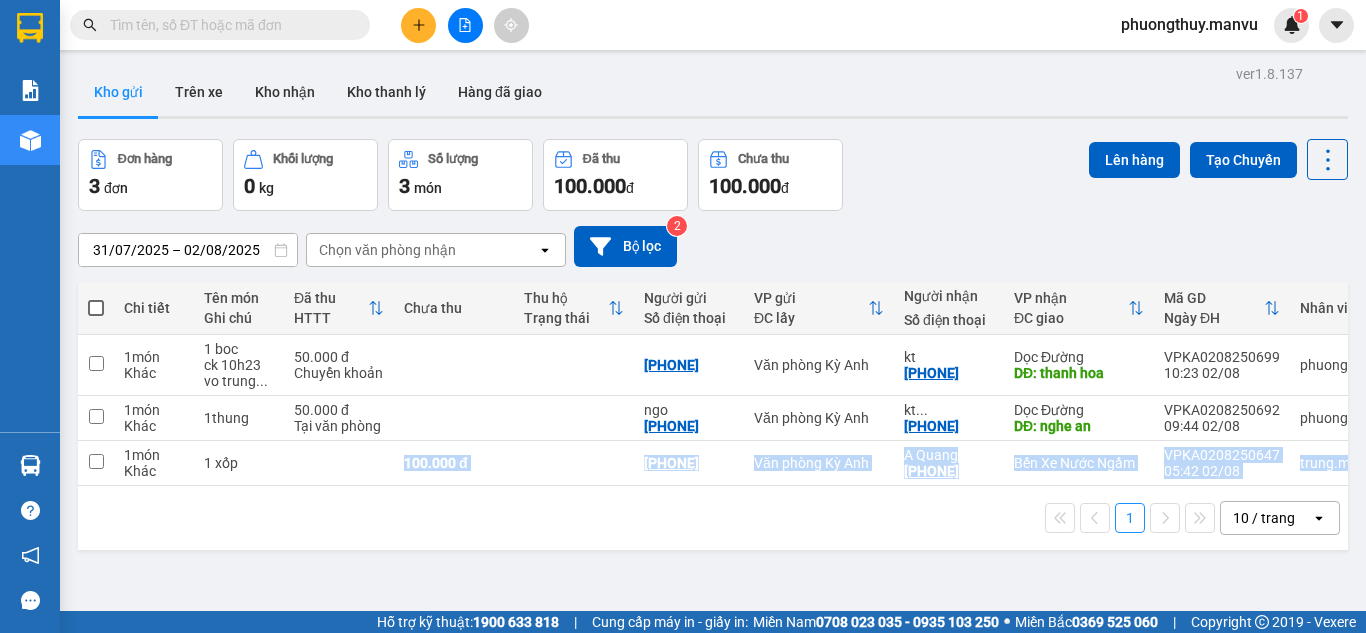 drag, startPoint x: 340, startPoint y: 477, endPoint x: 434, endPoint y: 524, distance: 105.09519 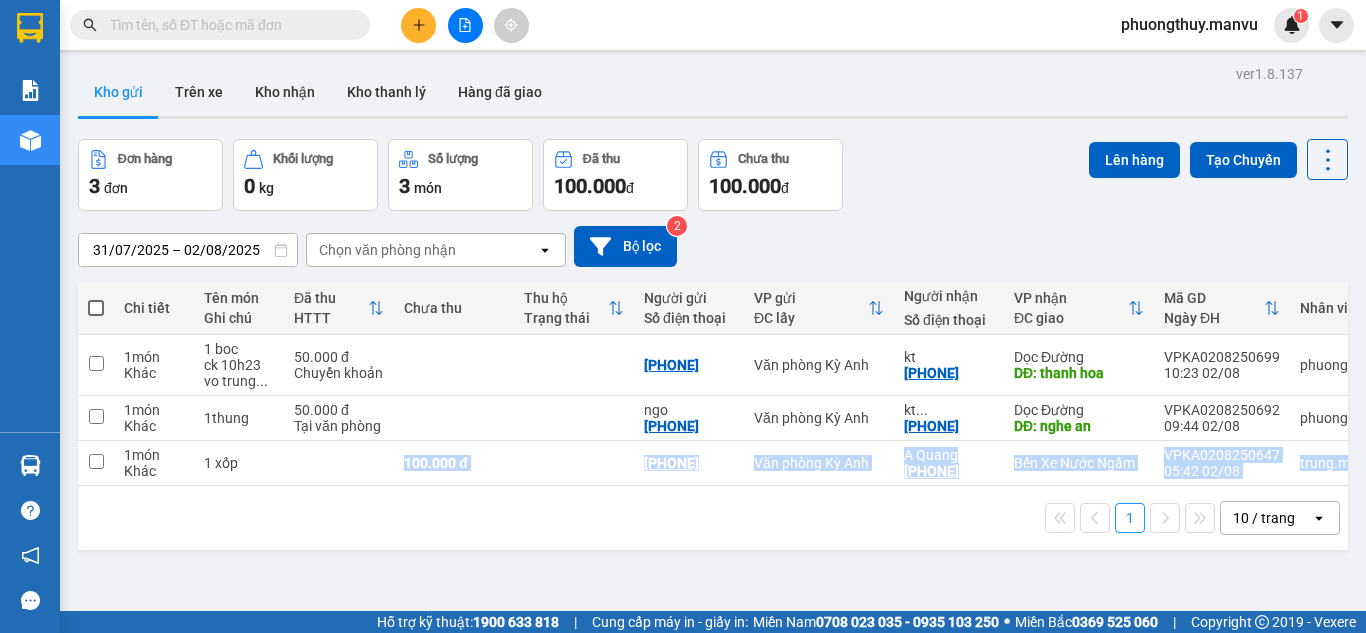 click on "Chi tiết Tên món Ghi chú Đã thu HTTT Chưa thu Thu hộ Trạng thái Người gửi Số điện thoại VP gửi ĐC lấy Người nhận Số điện thoại VP nhận ĐC giao Mã GD Ngày ĐH Nhân viên 1 món Khác 1 boc ck 10h23 vo trung ... 50.000 đ Chuyển khoản [PHONE] Văn phòng Kỳ Anh kt [PHONE] Dọc Đường DĐ: thanh hoa VPKA0208250699 10:23 02/08 phuongthuy.manvu 1 món Khác 1thung 50.000 đ Tại văn phòng ngo [PHONE] Văn phòng Kỳ Anh kt ... [PHONE] Dọc Đường DĐ: nghe an VPKA0208250692 09:44 02/08 phuongthuy.manvu 1 món Khác 1 xốp 100.000 đ [PHONE] Văn phòng Kỳ Anh A Quang [PHONE] Bến Xe Nước Ngầm VPKA0208250647 05:42 02/08 trung.manvu" at bounding box center (713, 416) 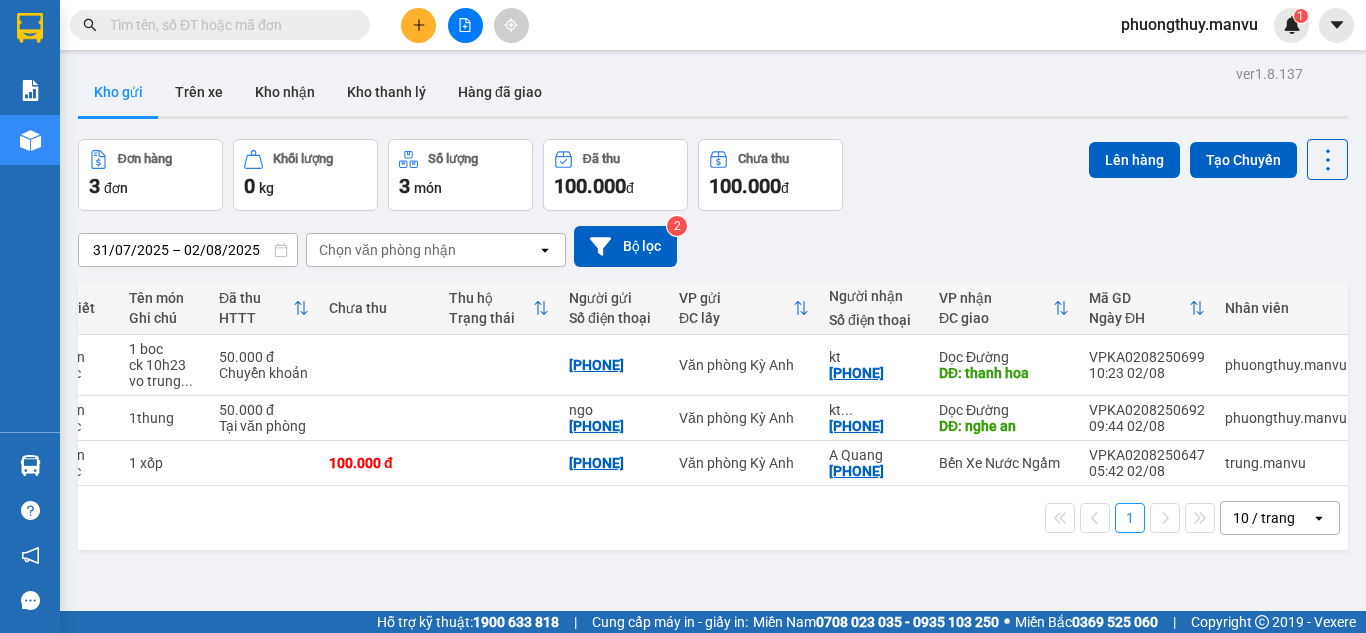 scroll, scrollTop: 0, scrollLeft: 93, axis: horizontal 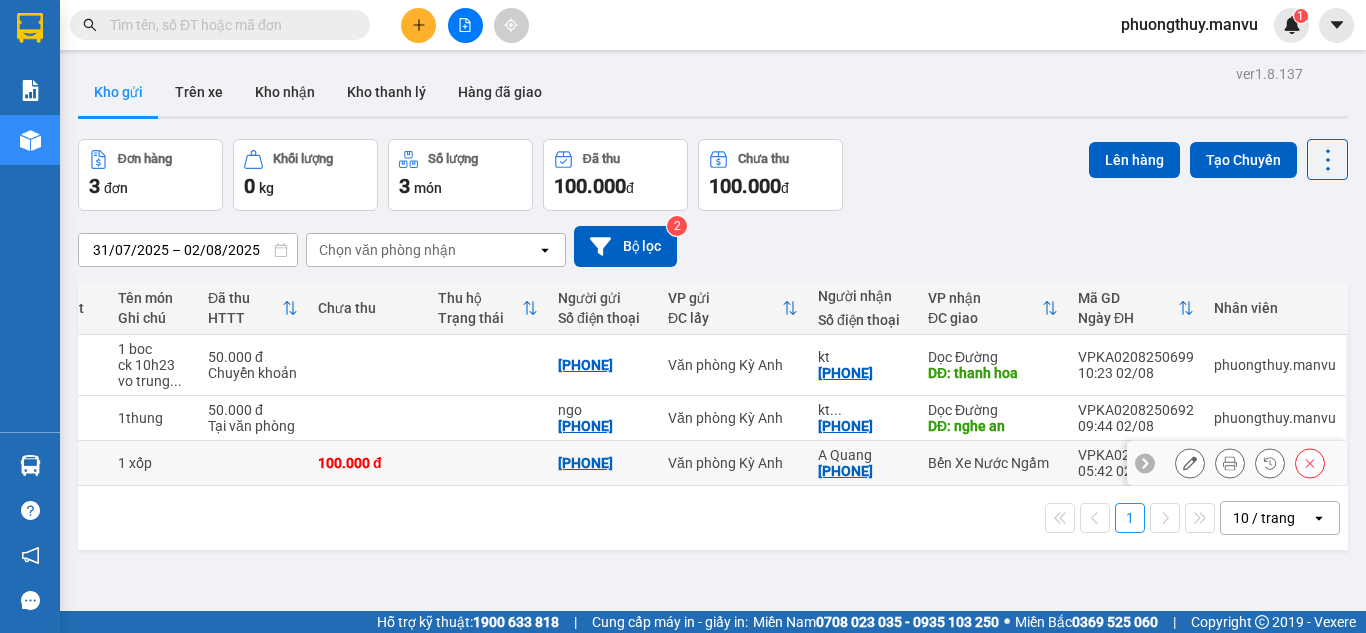 click at bounding box center [488, 463] 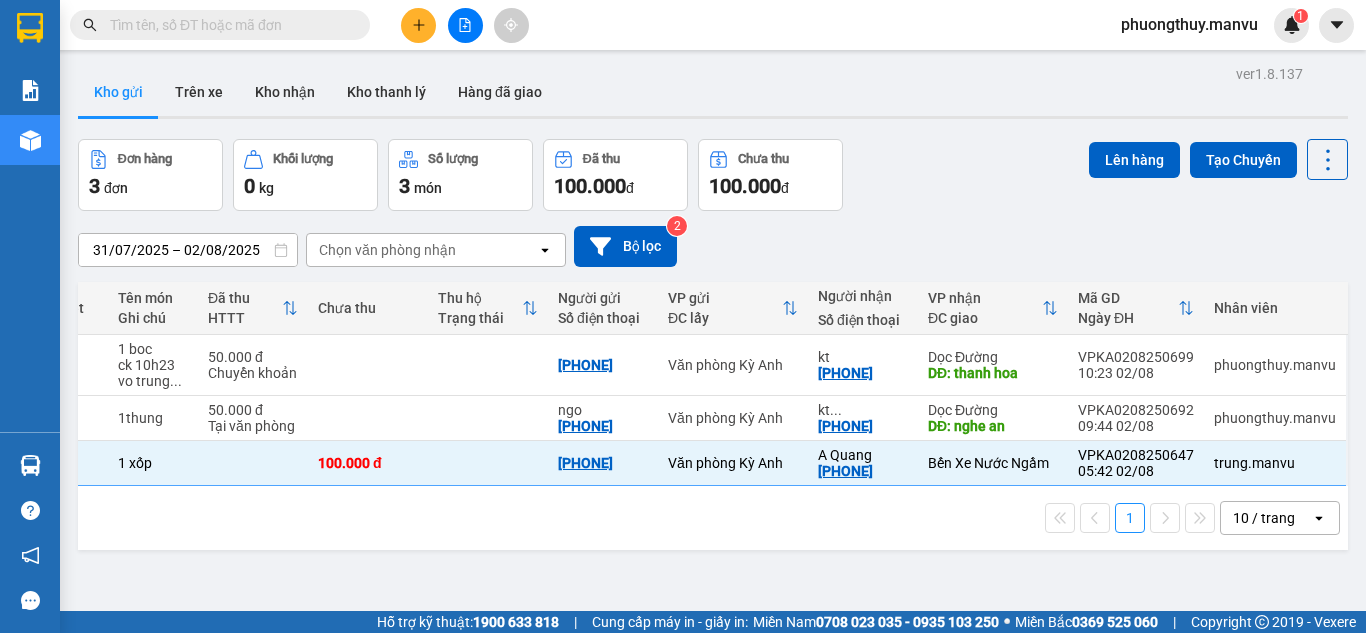 scroll, scrollTop: 0, scrollLeft: 0, axis: both 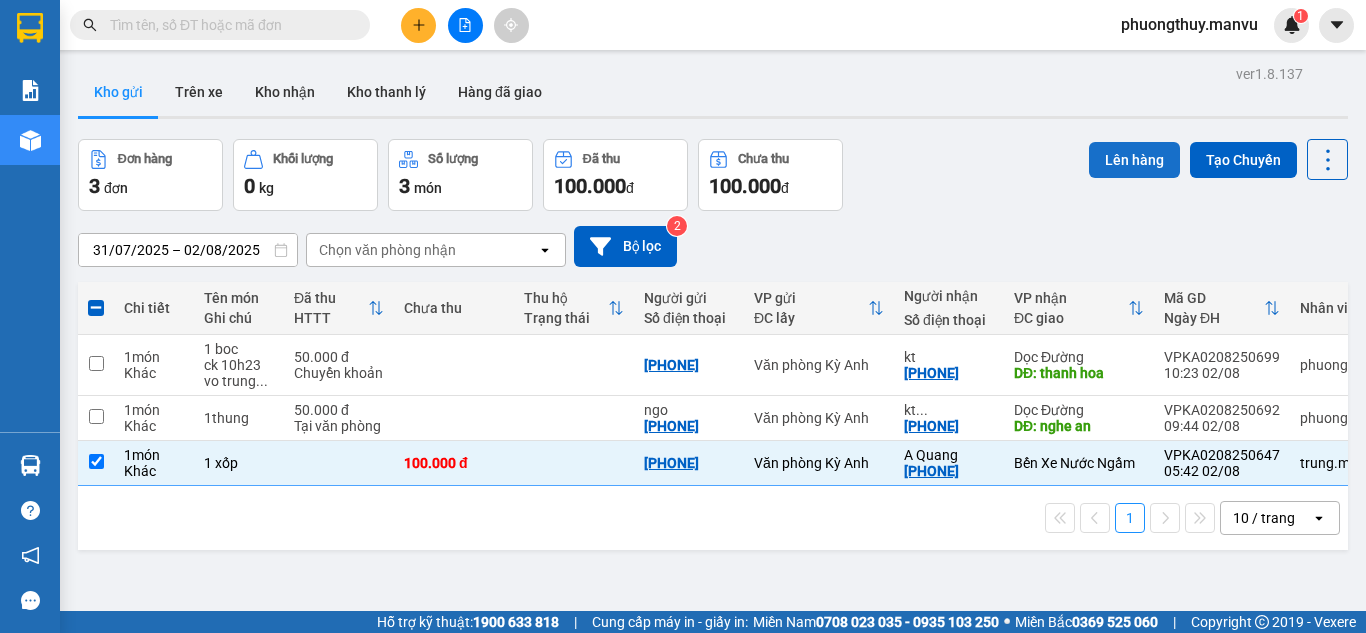 click on "Lên hàng" at bounding box center [1134, 160] 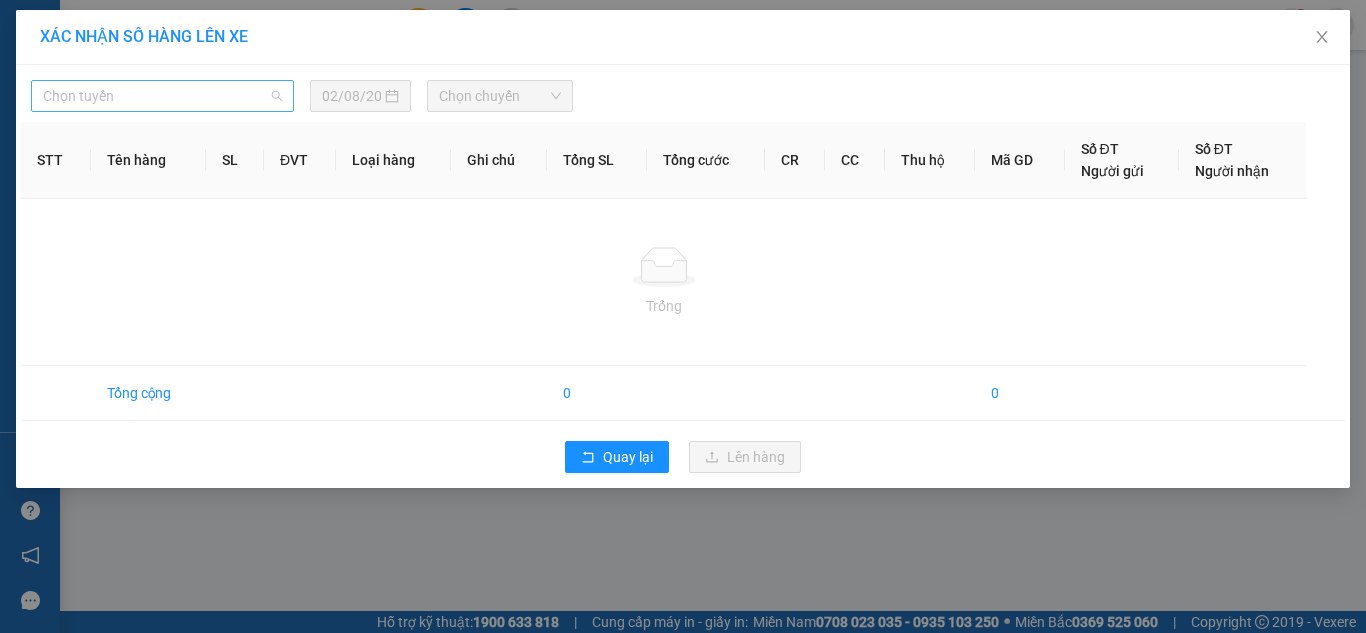 click on "Chọn tuyến" at bounding box center [162, 96] 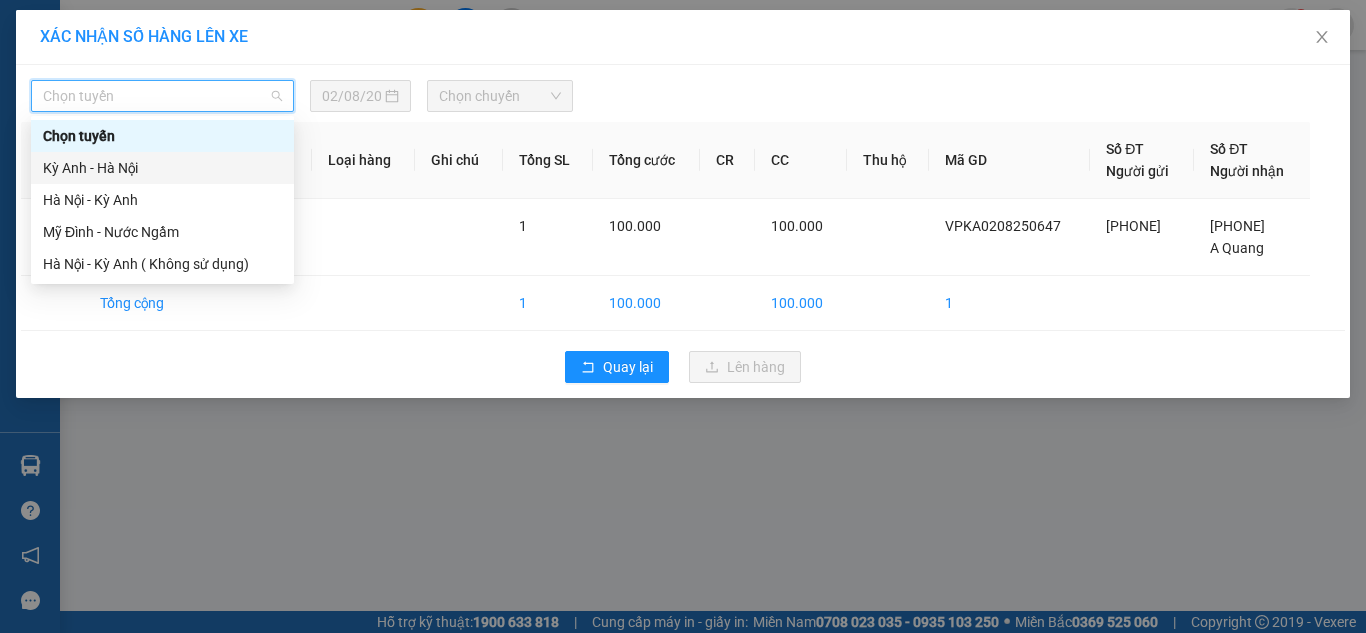 click on "Kỳ Anh - Hà Nội" at bounding box center [162, 168] 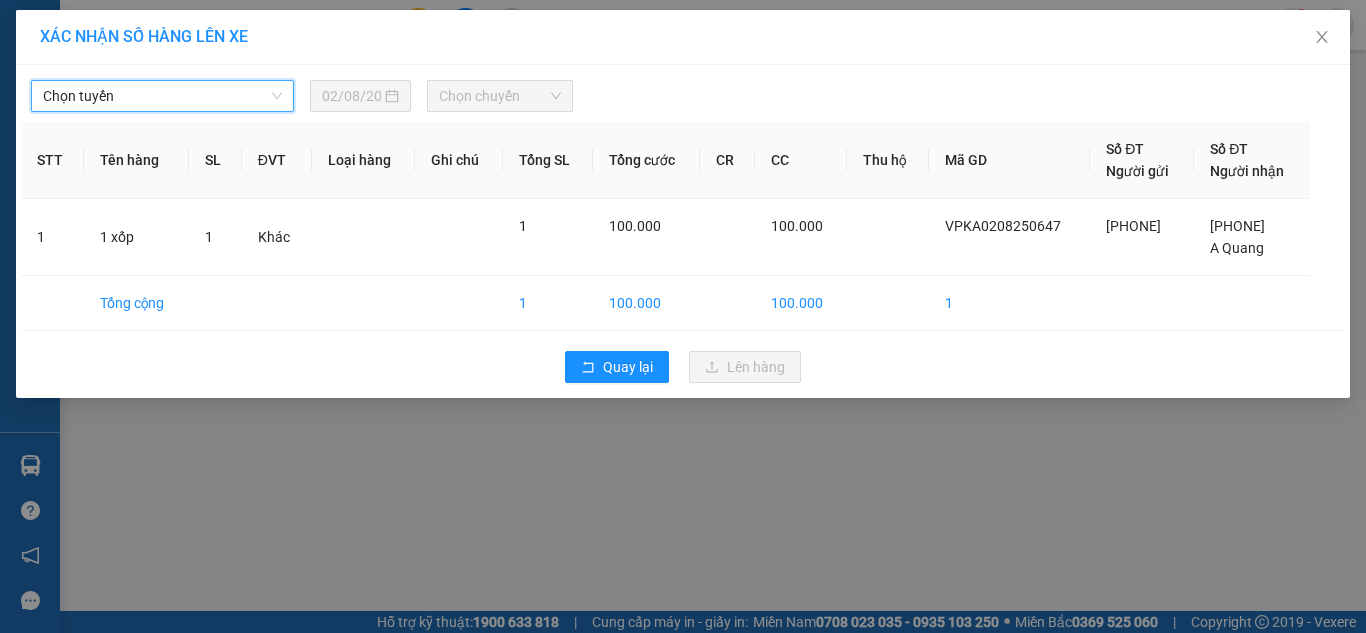 click on "Chọn chuyến" at bounding box center (500, 96) 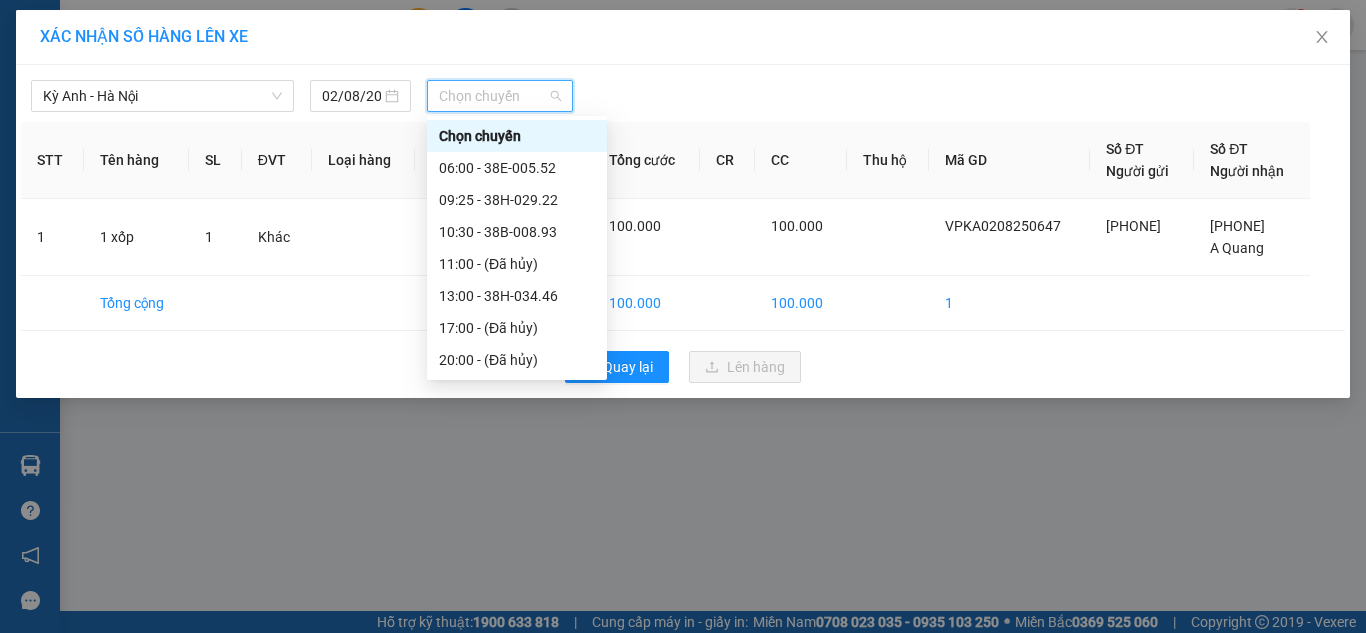 click on "Chọn chuyến" at bounding box center [500, 96] 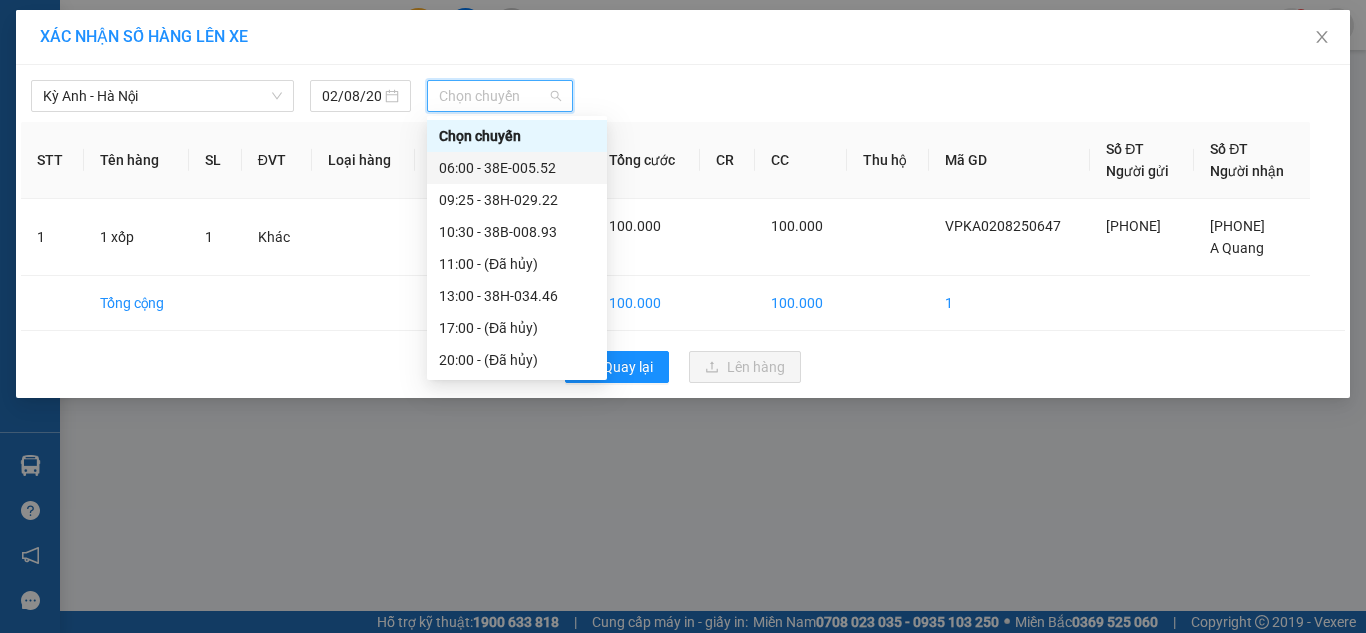 click on "06:00     - 38E-005.52" at bounding box center [517, 168] 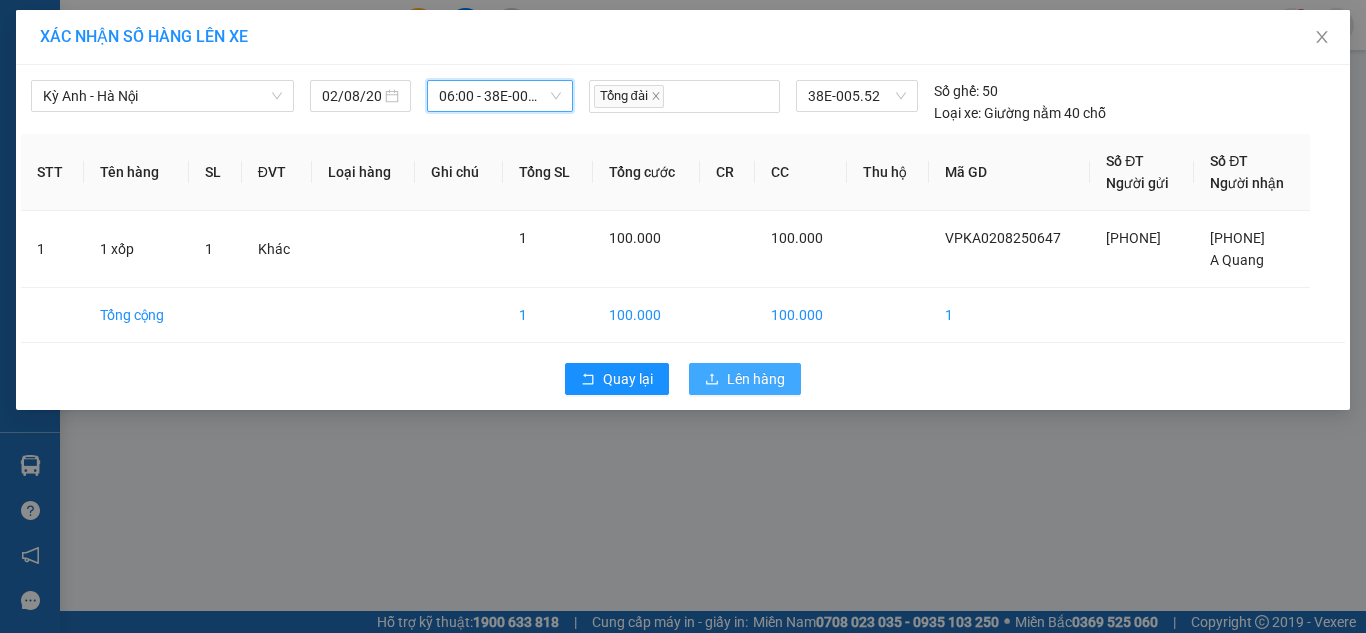 click on "Lên hàng" at bounding box center [745, 379] 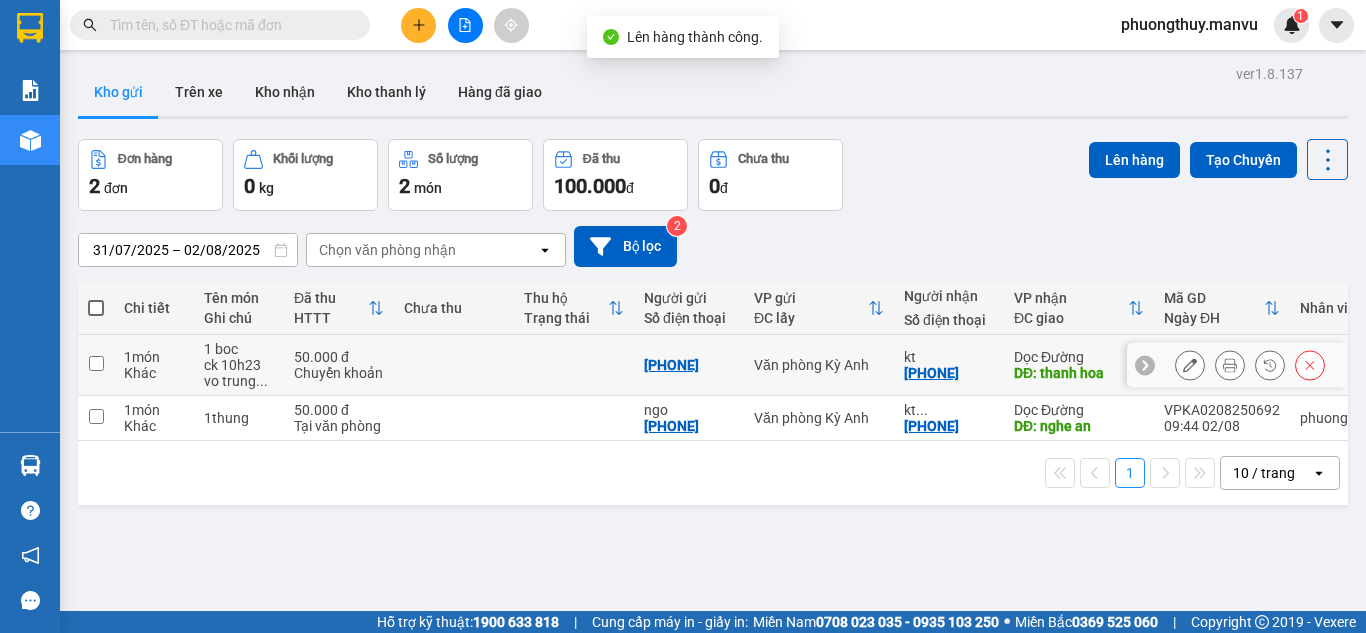 click on "Chuyển khoản" at bounding box center [339, 373] 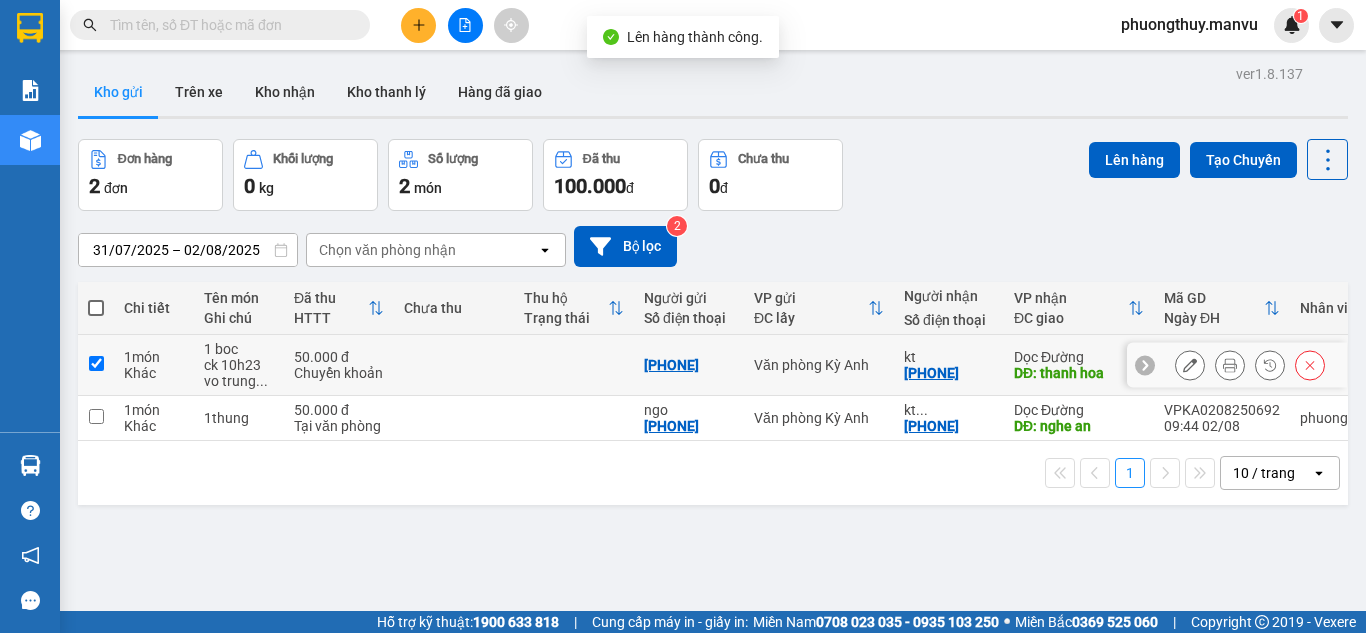 checkbox on "true" 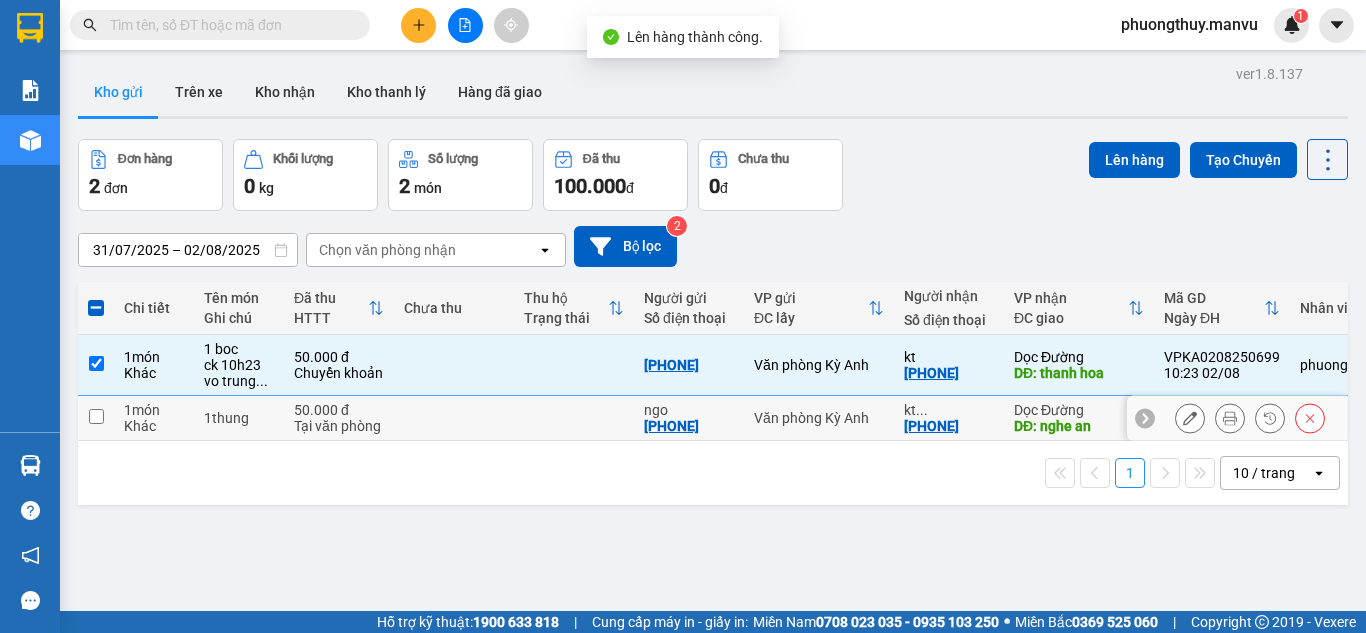 click at bounding box center [454, 418] 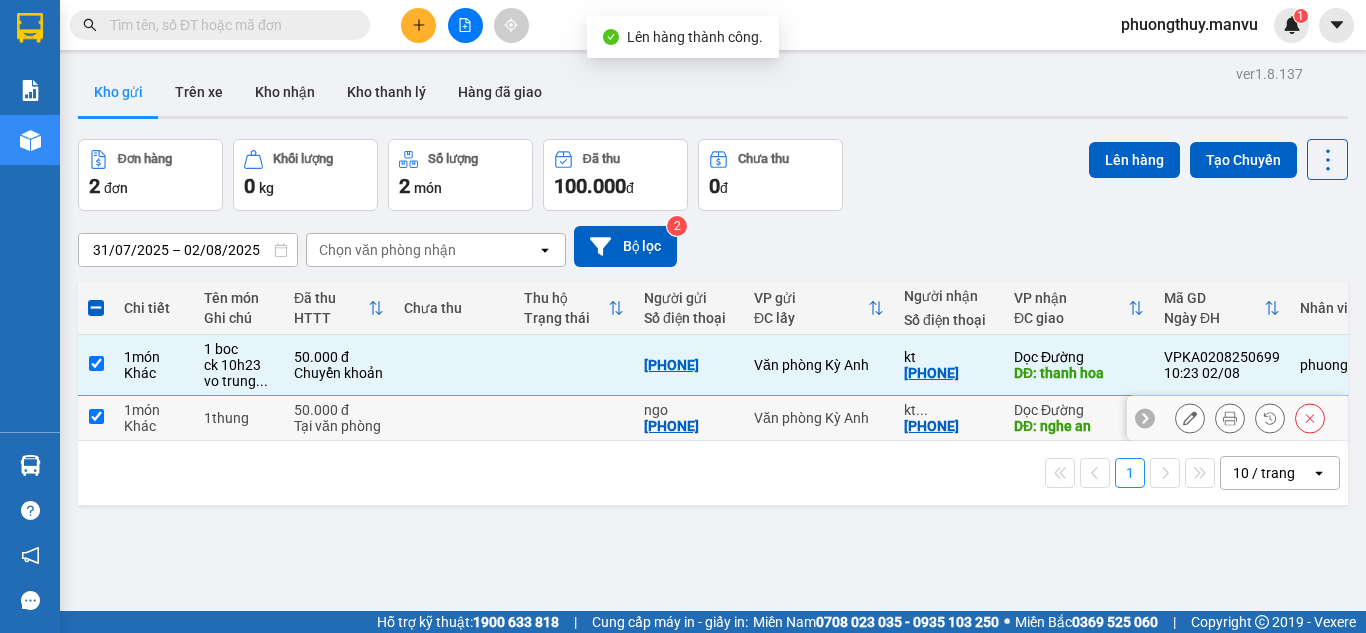 checkbox on "true" 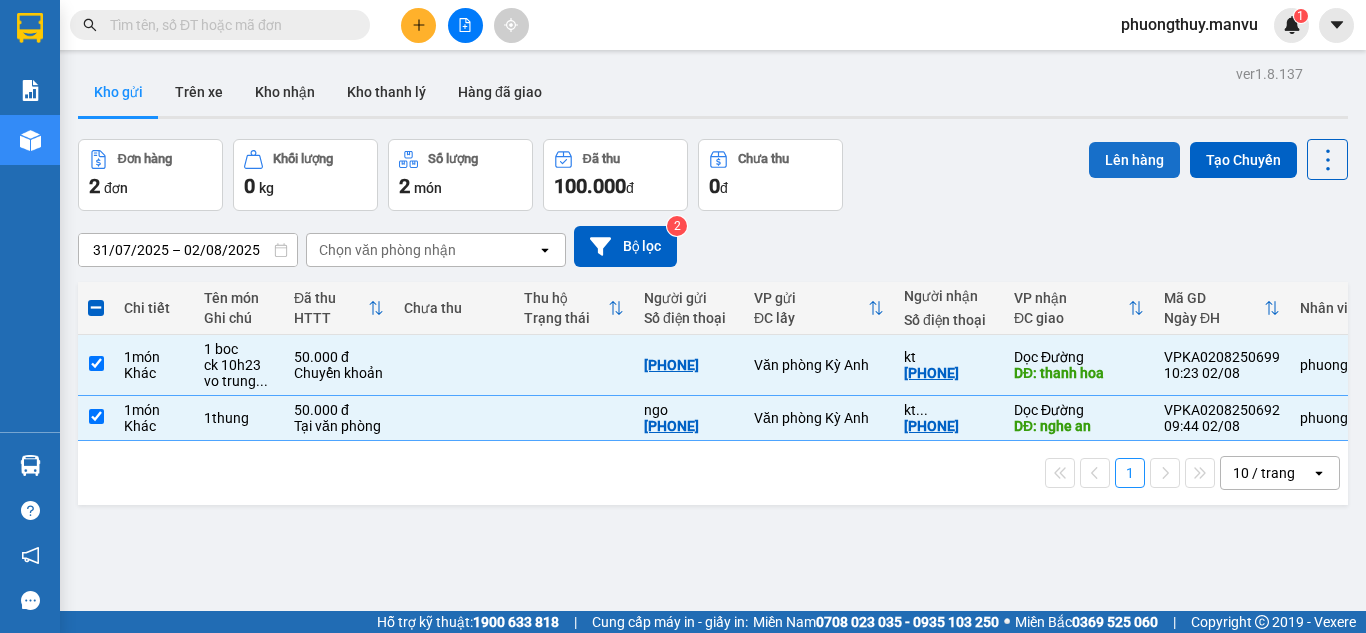 click on "Lên hàng" at bounding box center [1134, 160] 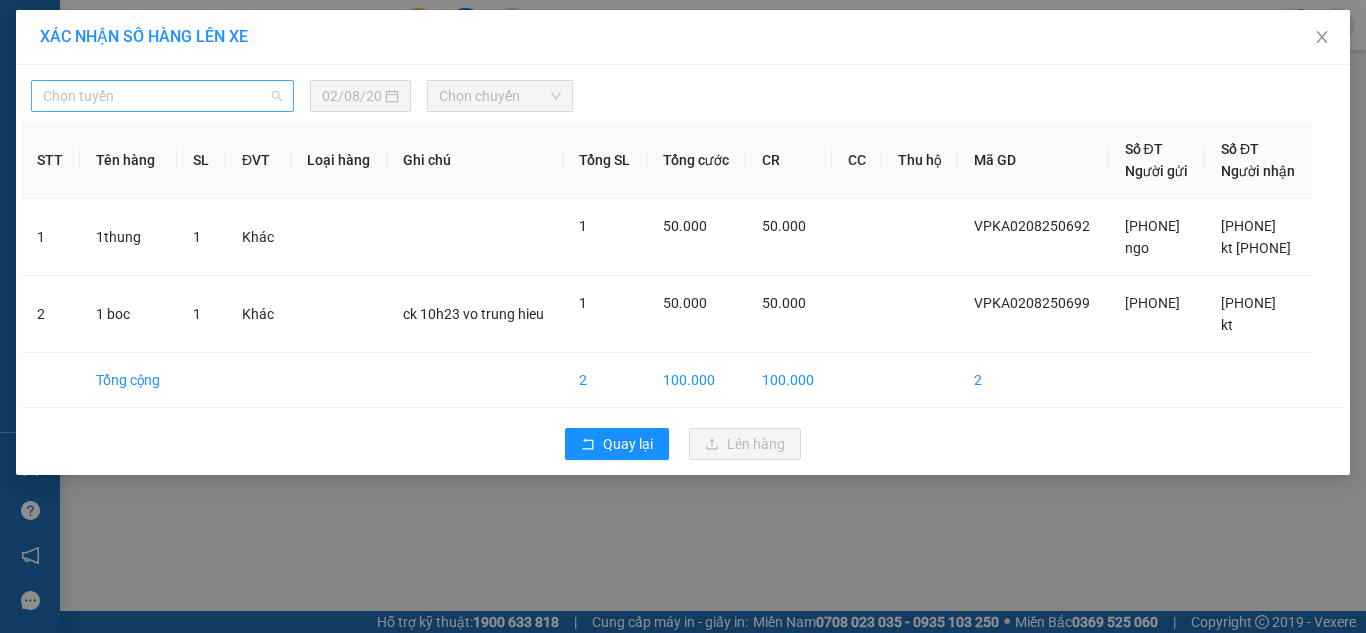 click on "Chọn tuyến" at bounding box center [162, 96] 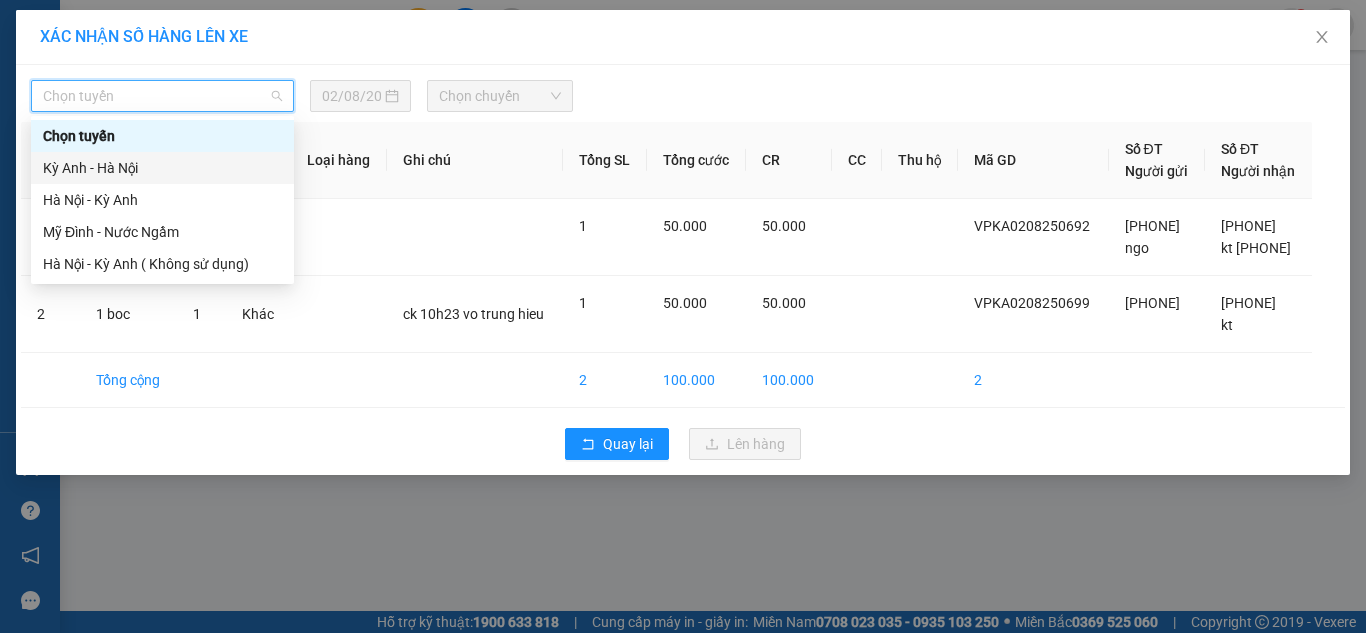 click on "Kỳ Anh - Hà Nội" at bounding box center (162, 168) 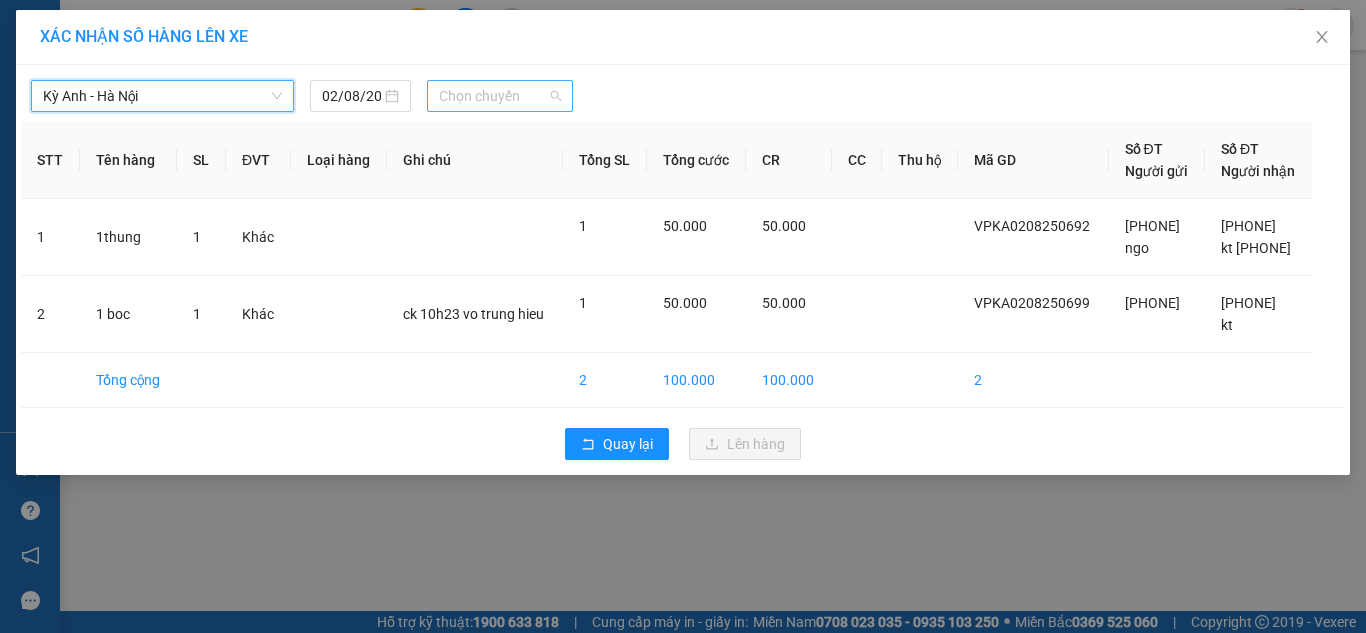 drag, startPoint x: 485, startPoint y: 98, endPoint x: 486, endPoint y: 109, distance: 11.045361 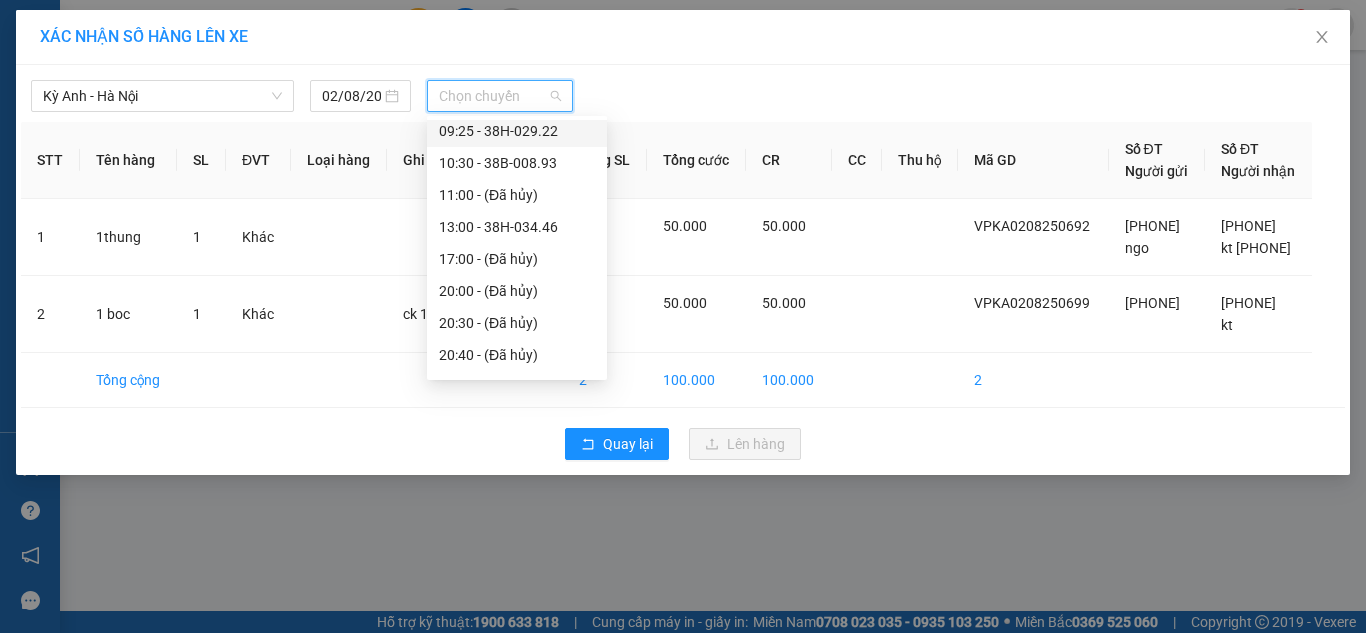 scroll, scrollTop: 100, scrollLeft: 0, axis: vertical 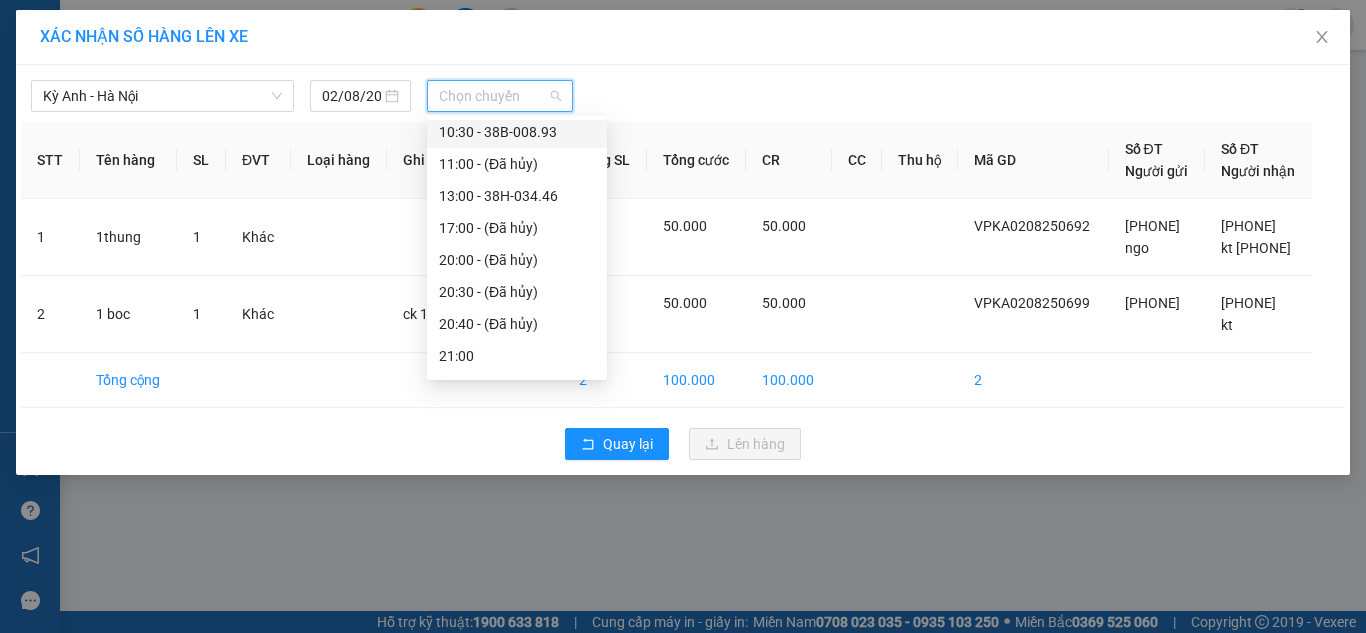 click on "10:30     - [LICENSE]" at bounding box center (517, 132) 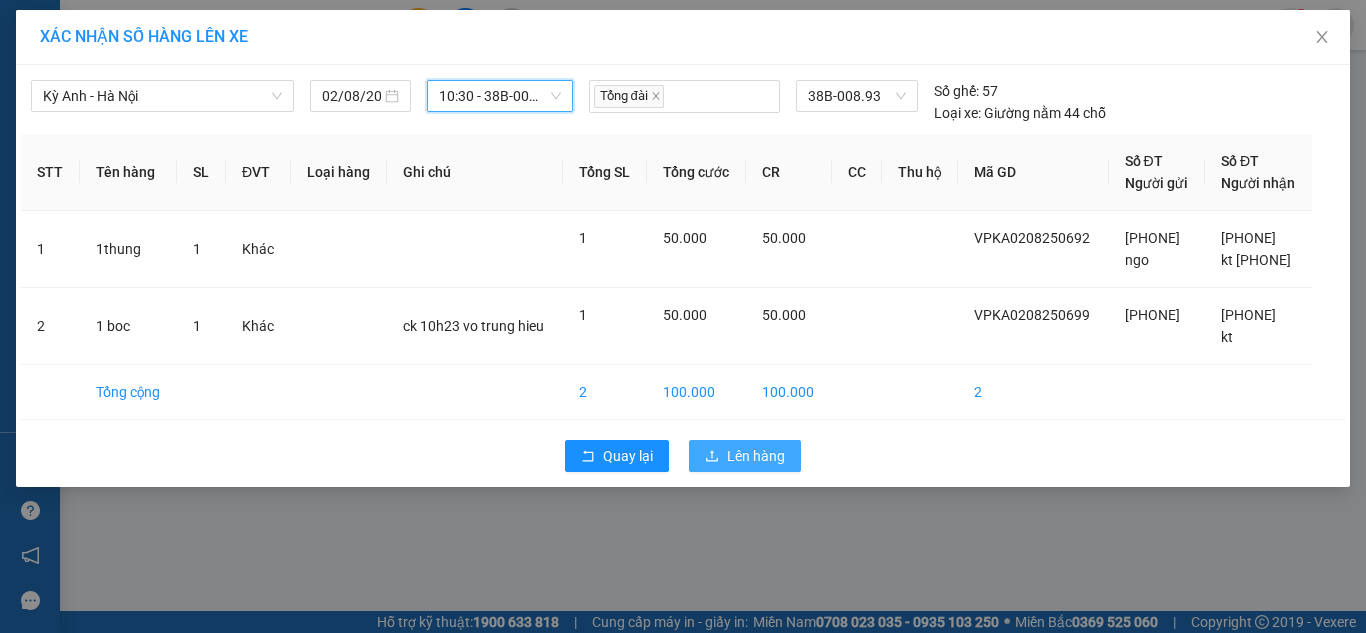 click on "Lên hàng" at bounding box center [756, 456] 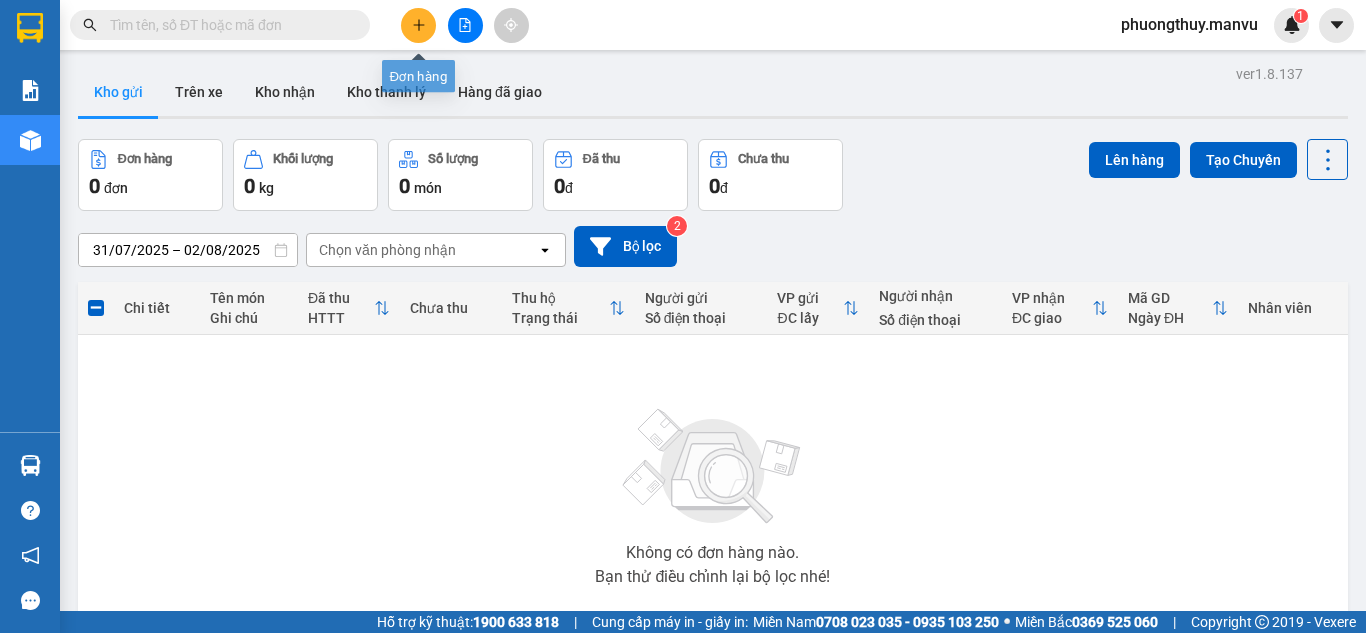 click at bounding box center (418, 25) 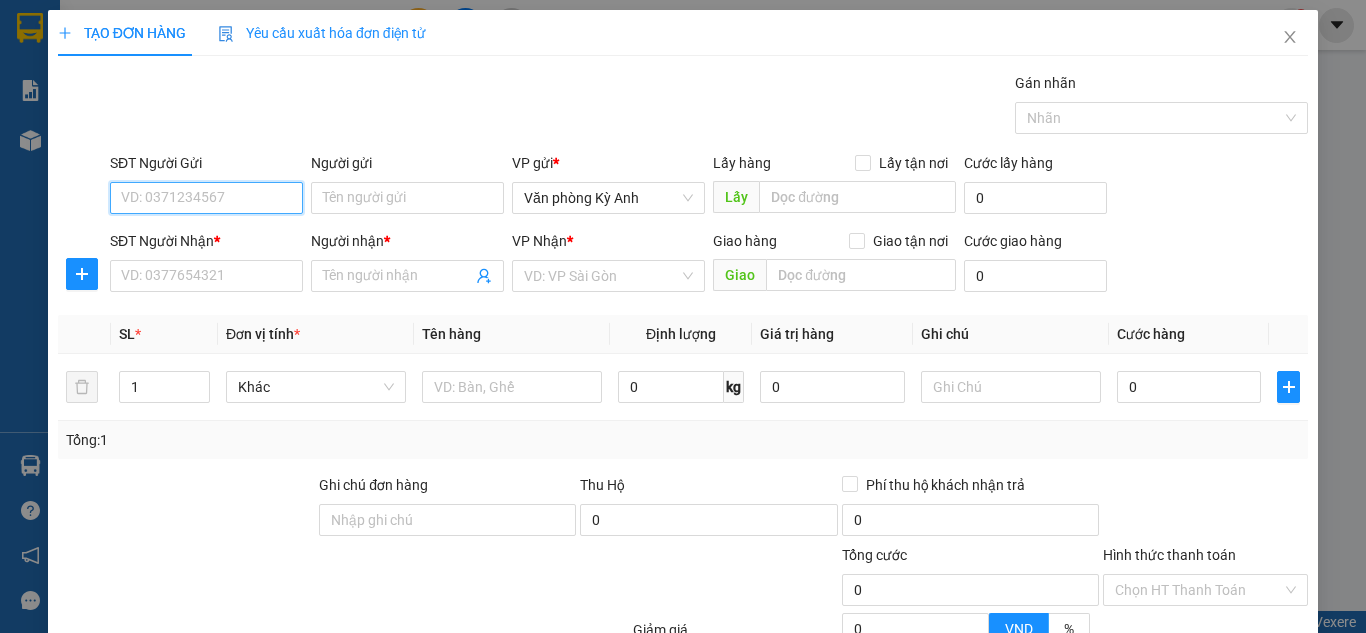 click on "SĐT Người Gửi" at bounding box center [206, 198] 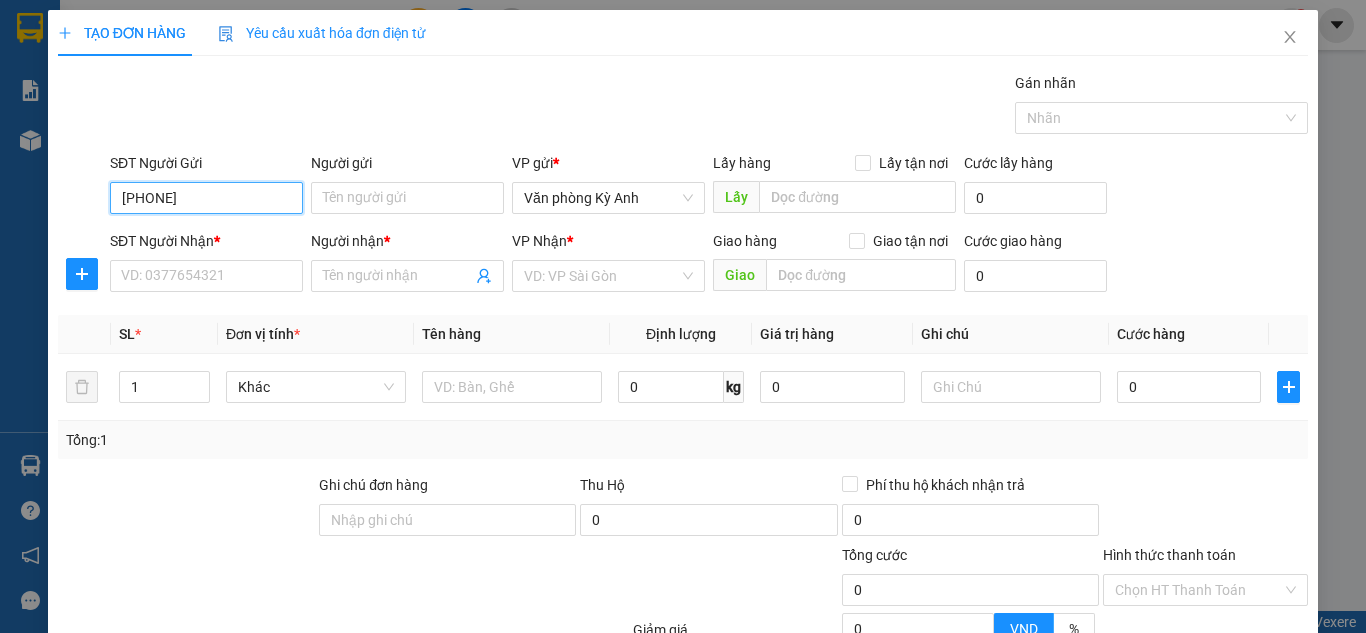 type on "[PHONE]" 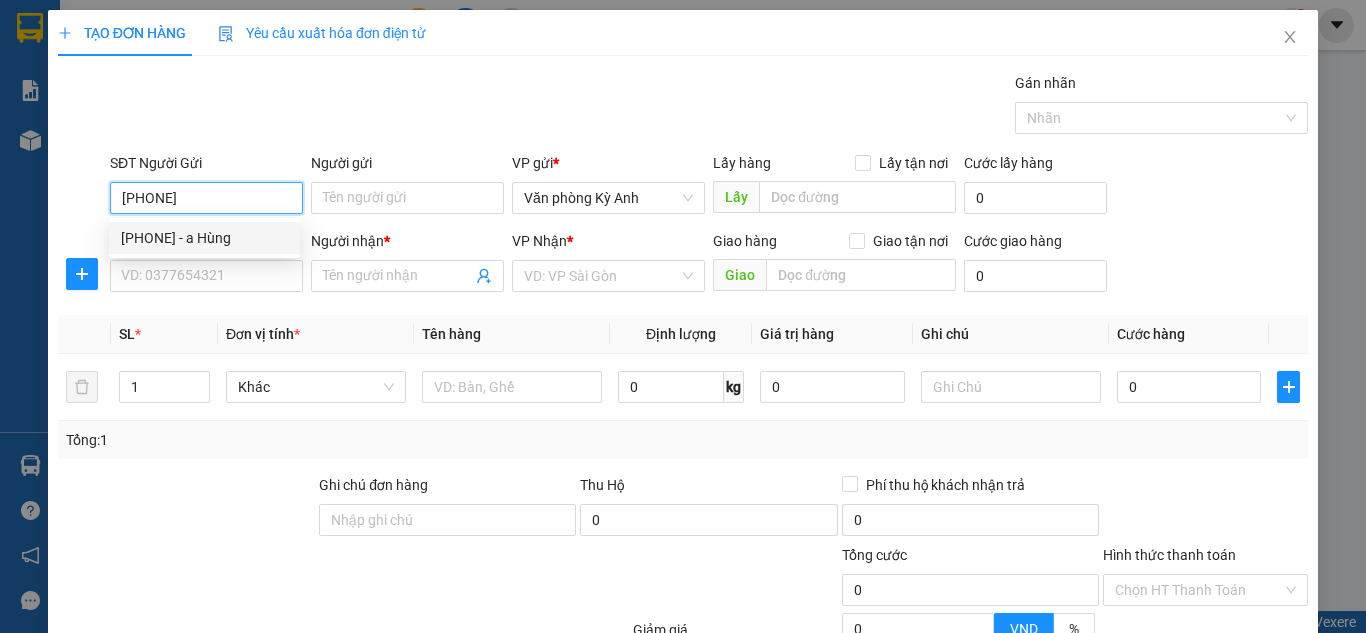 click on "[PHONE] - a Hùng" at bounding box center (204, 238) 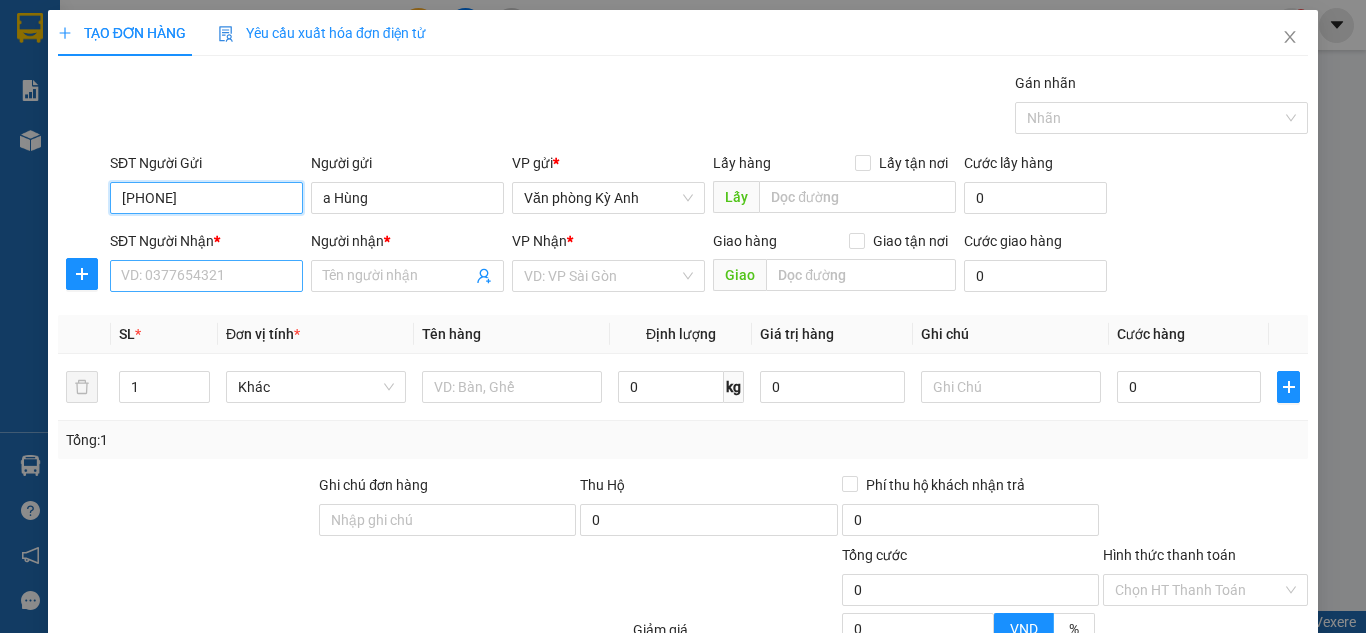 type on "[PHONE]" 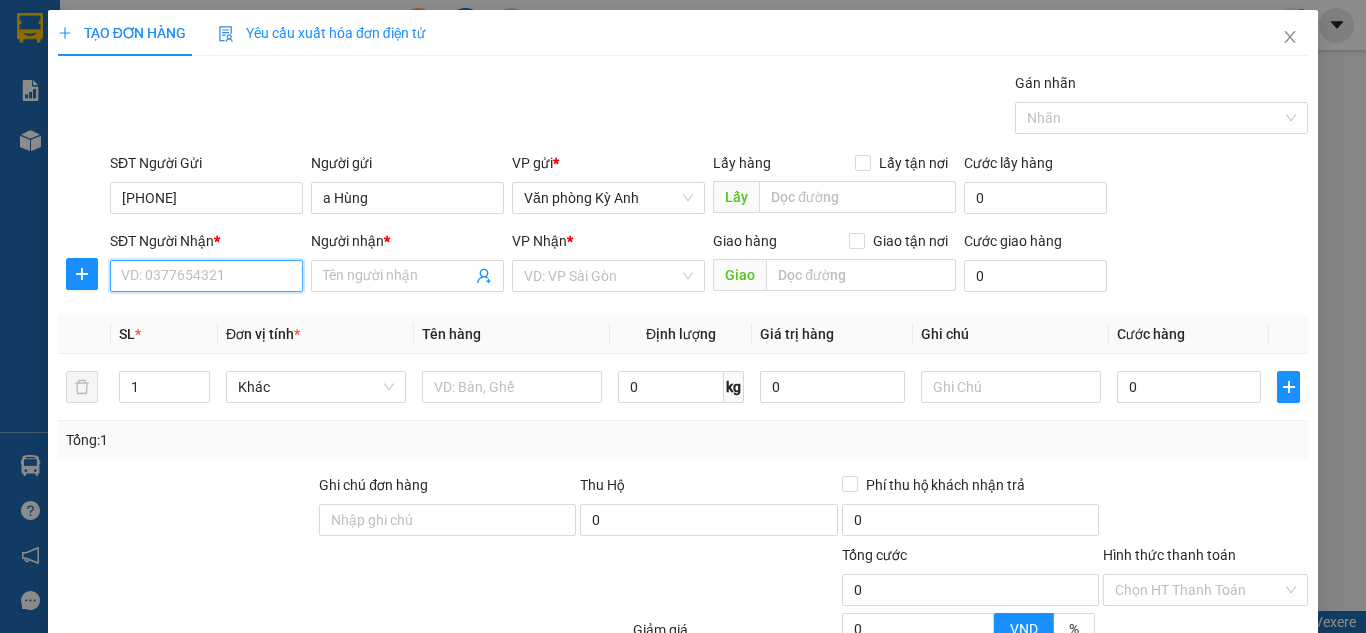 click on "SĐT Người Nhận  *" at bounding box center (206, 276) 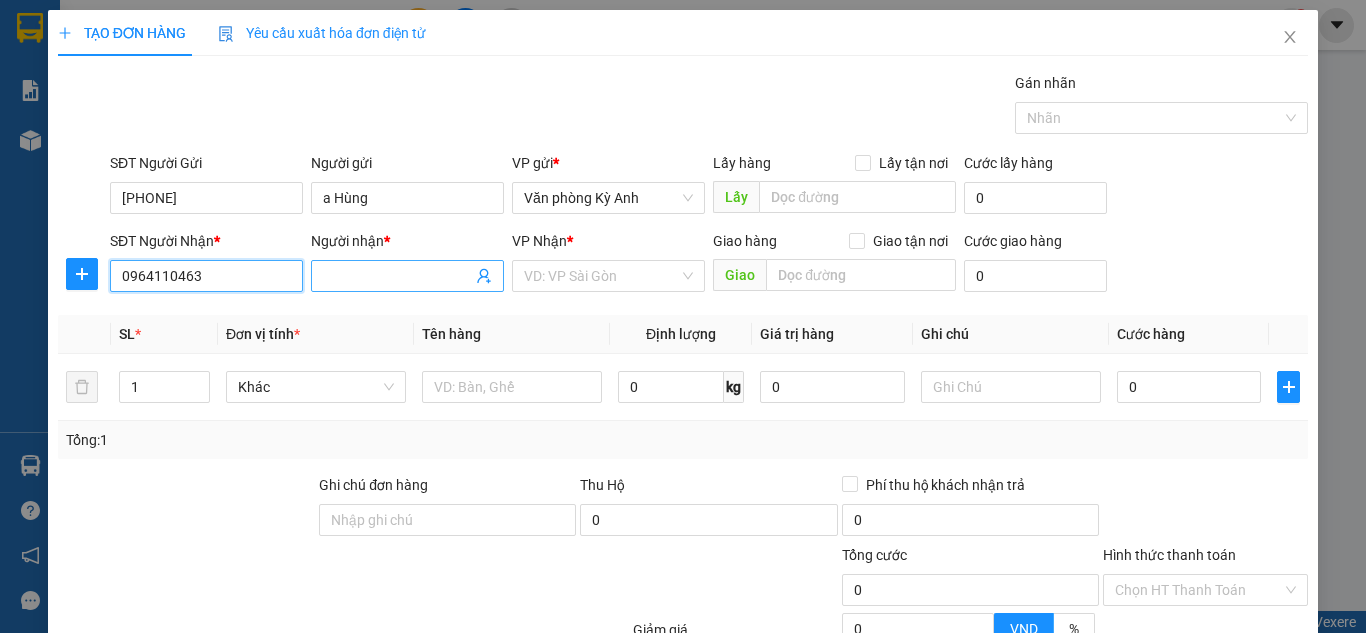 type on "0964110463" 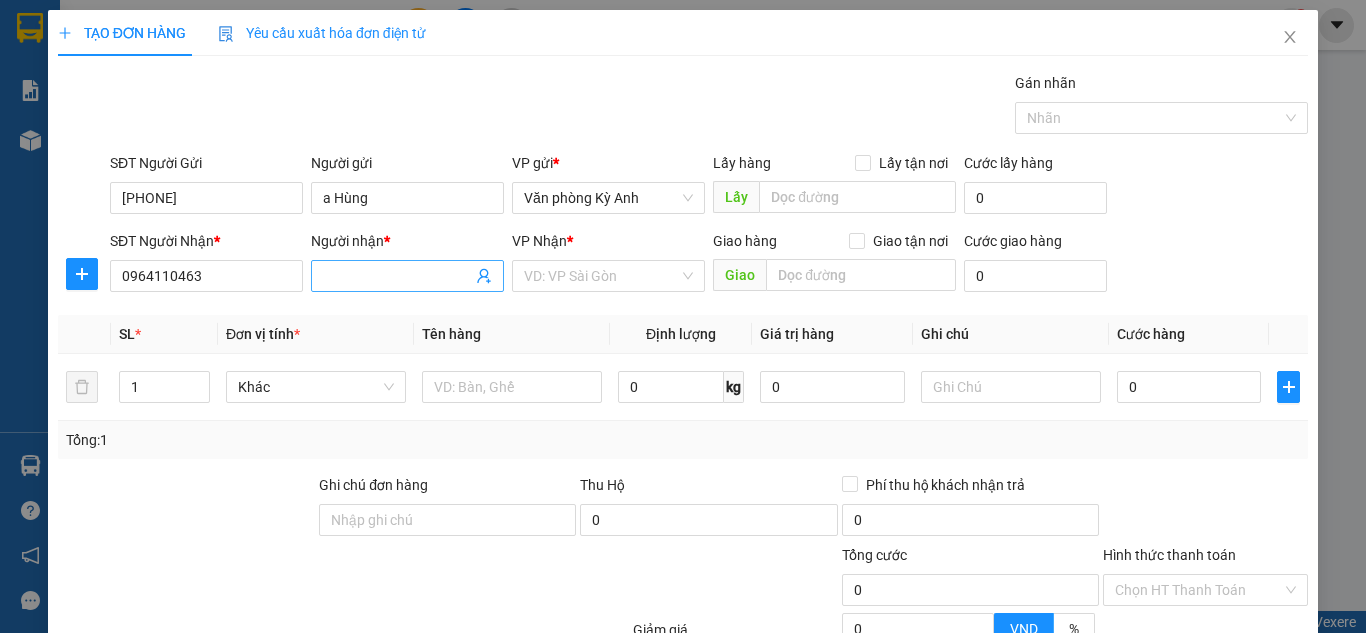 click on "Người nhận  *" at bounding box center (397, 276) 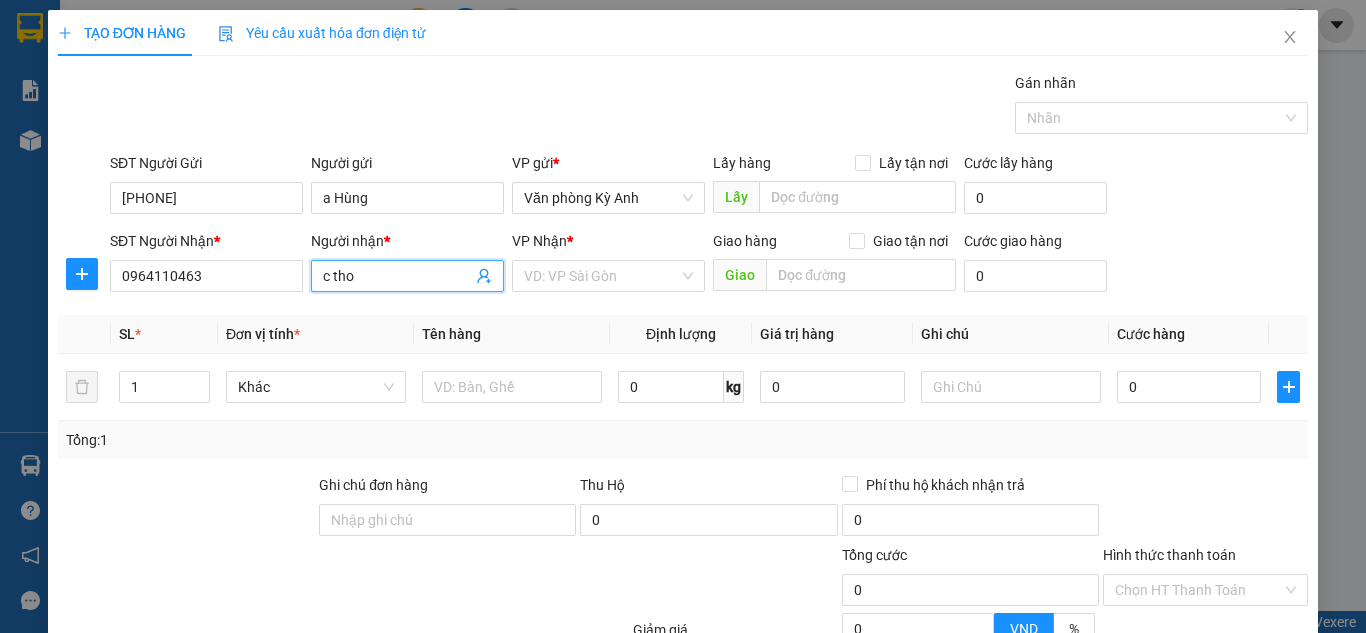 type on "c tho" 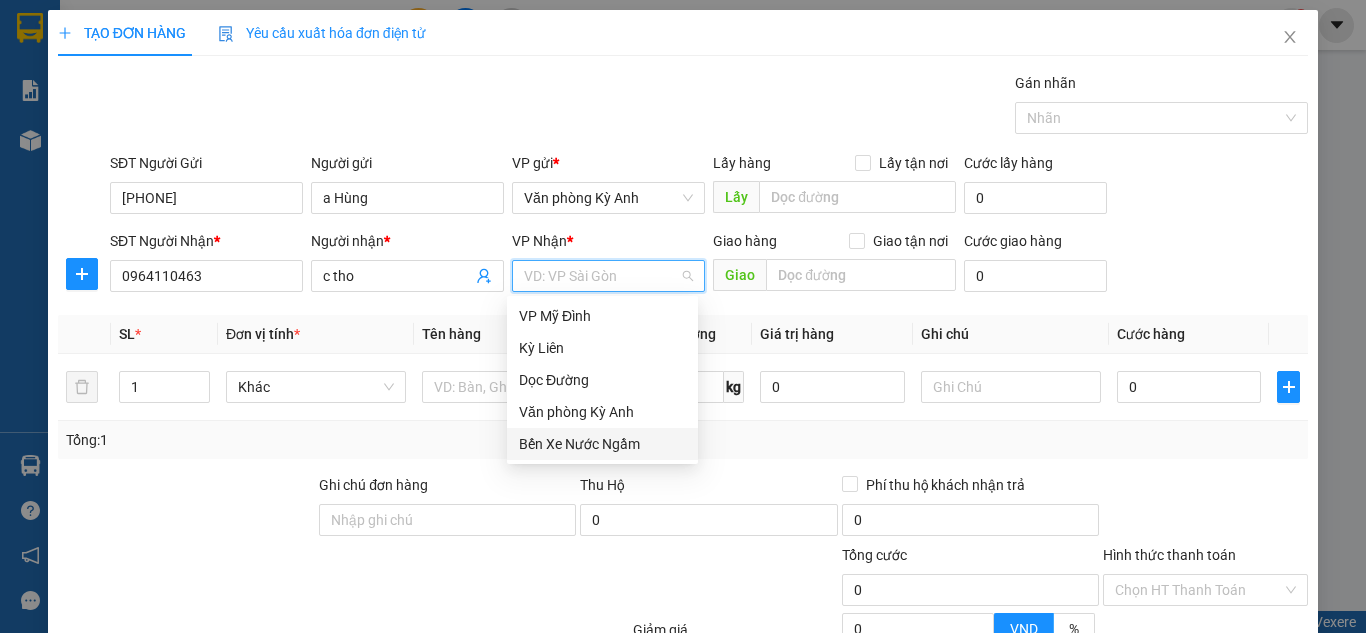 click on "Bến Xe Nước Ngầm" at bounding box center [602, 444] 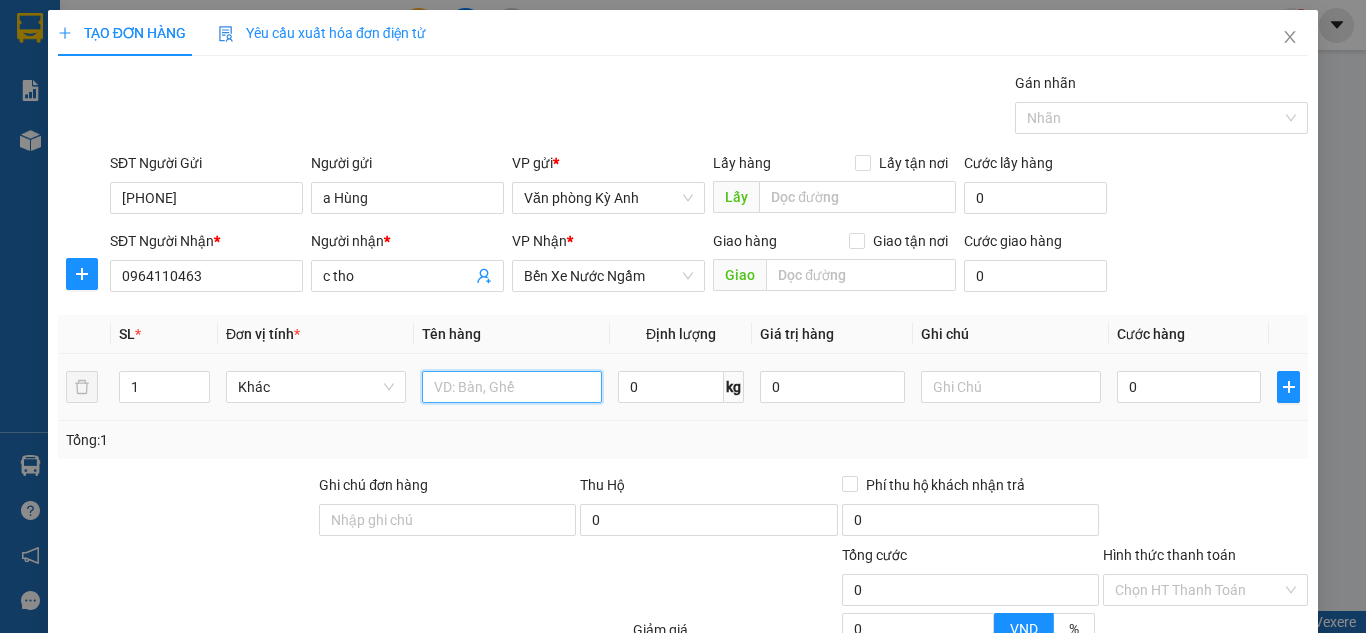 click at bounding box center (512, 387) 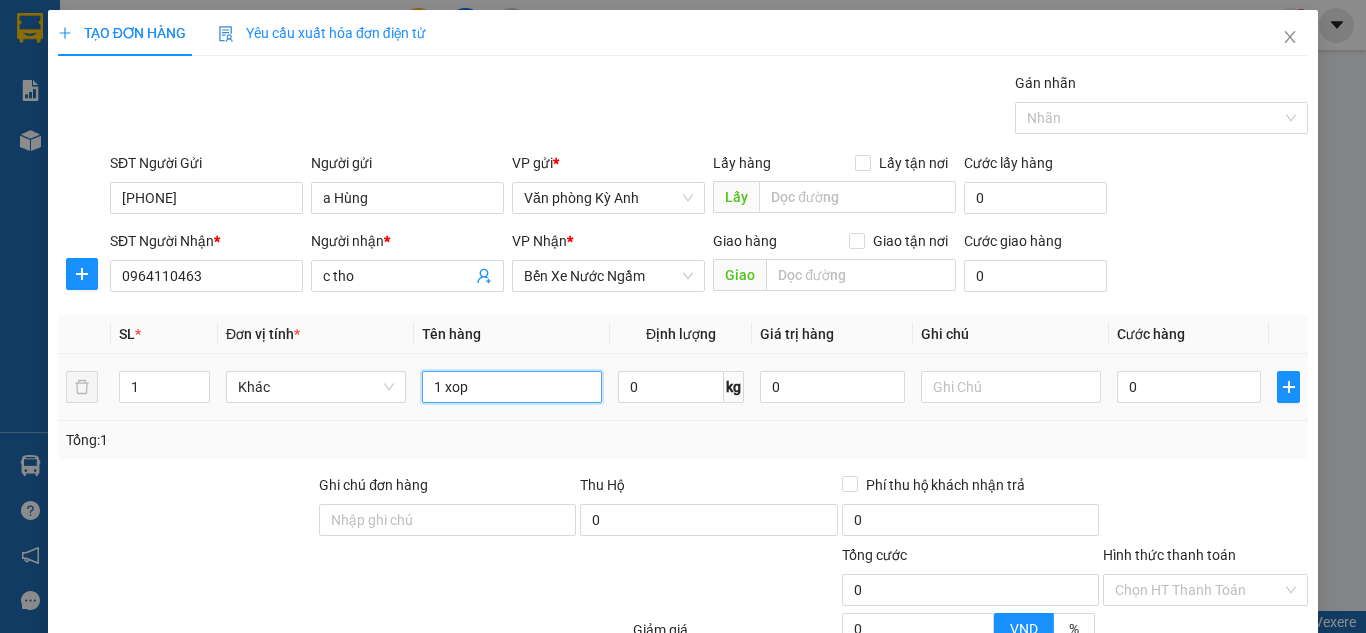 type on "1 xop" 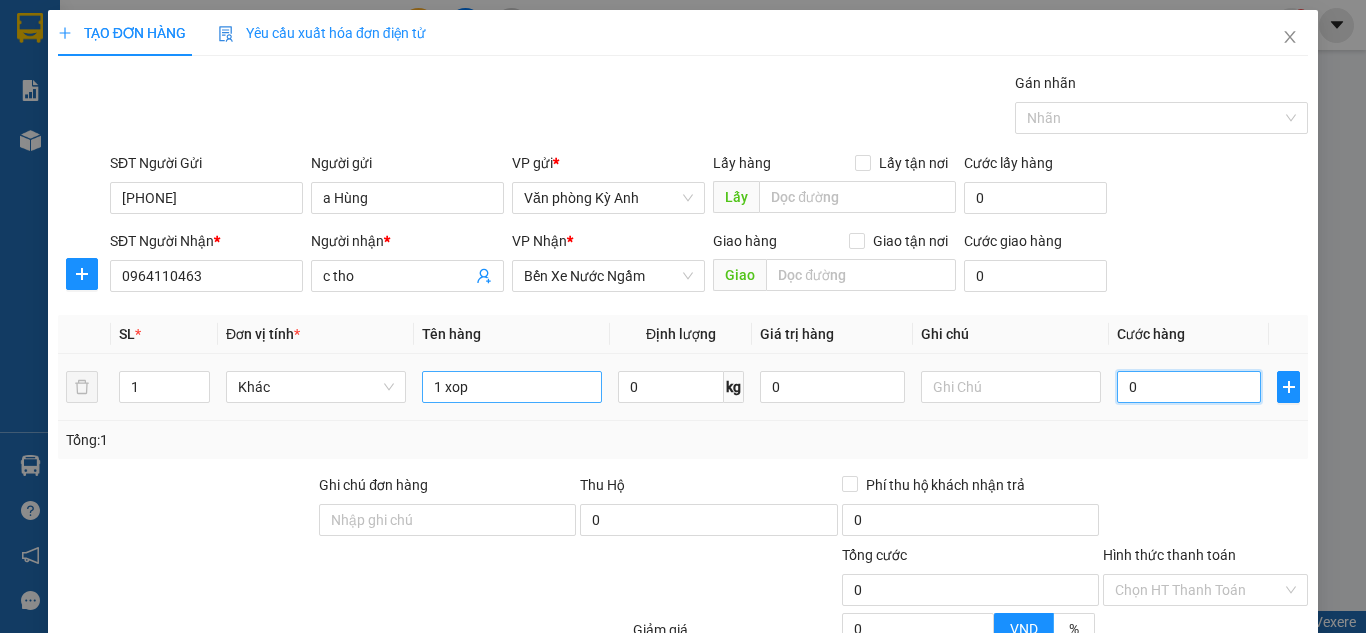 type on "1" 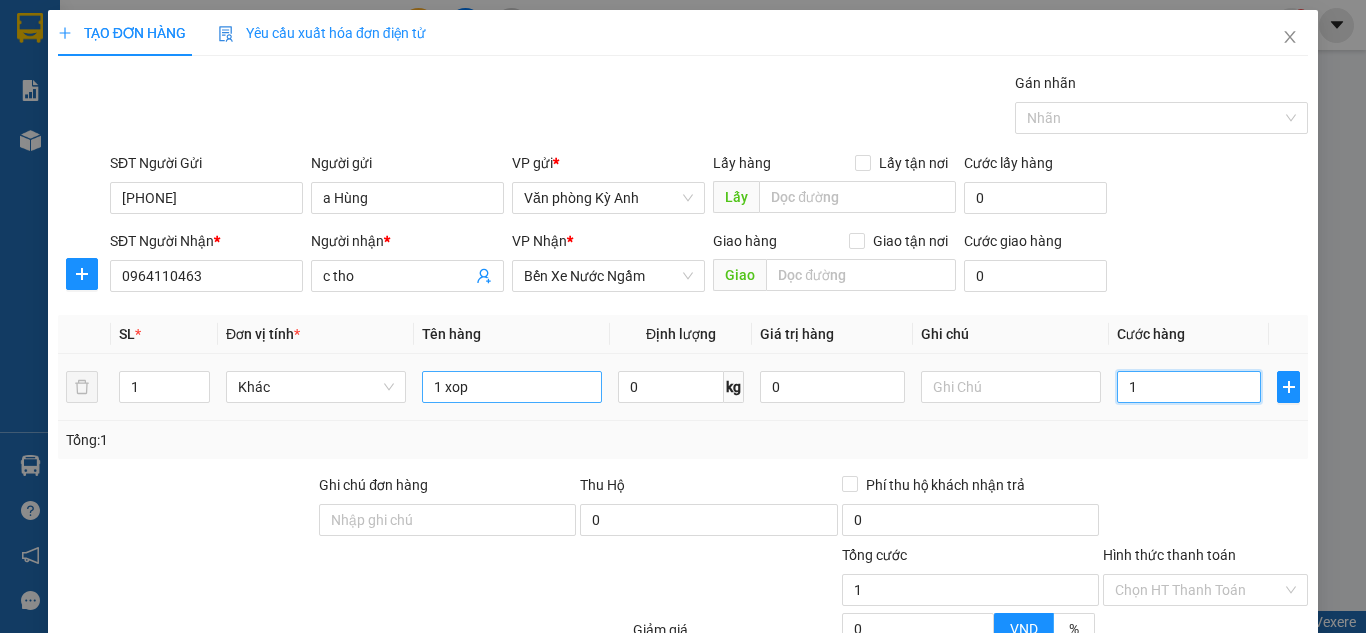 type on "10" 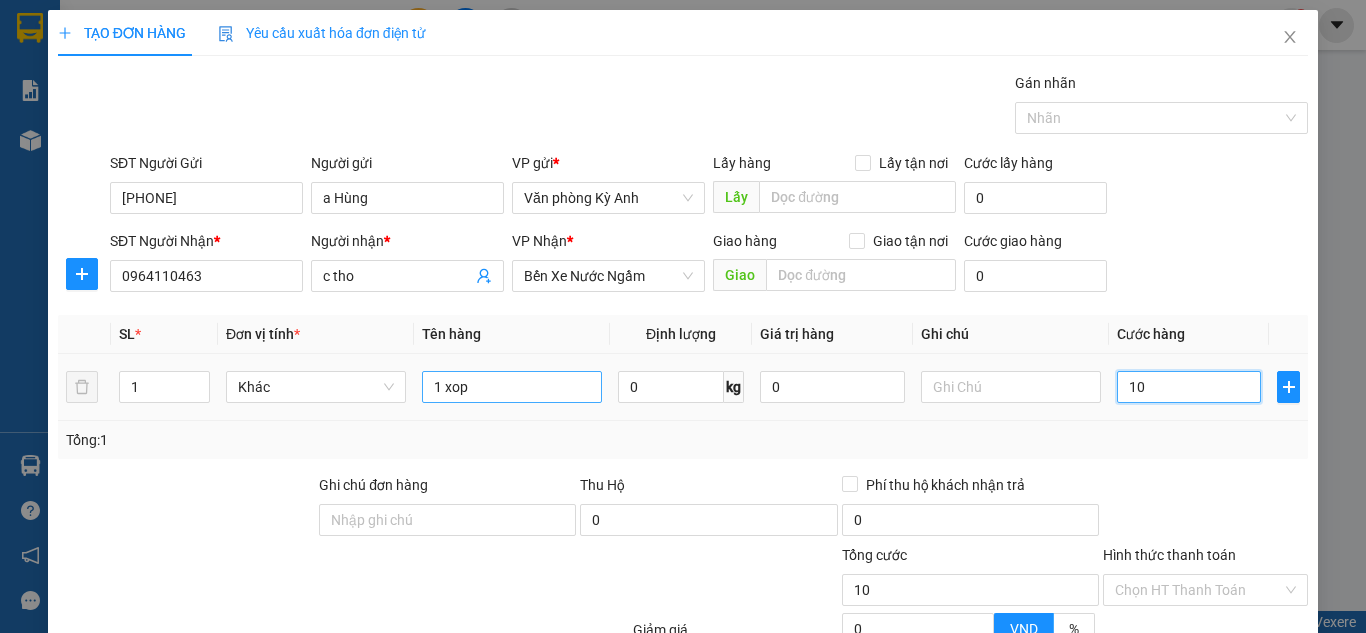 type on "100" 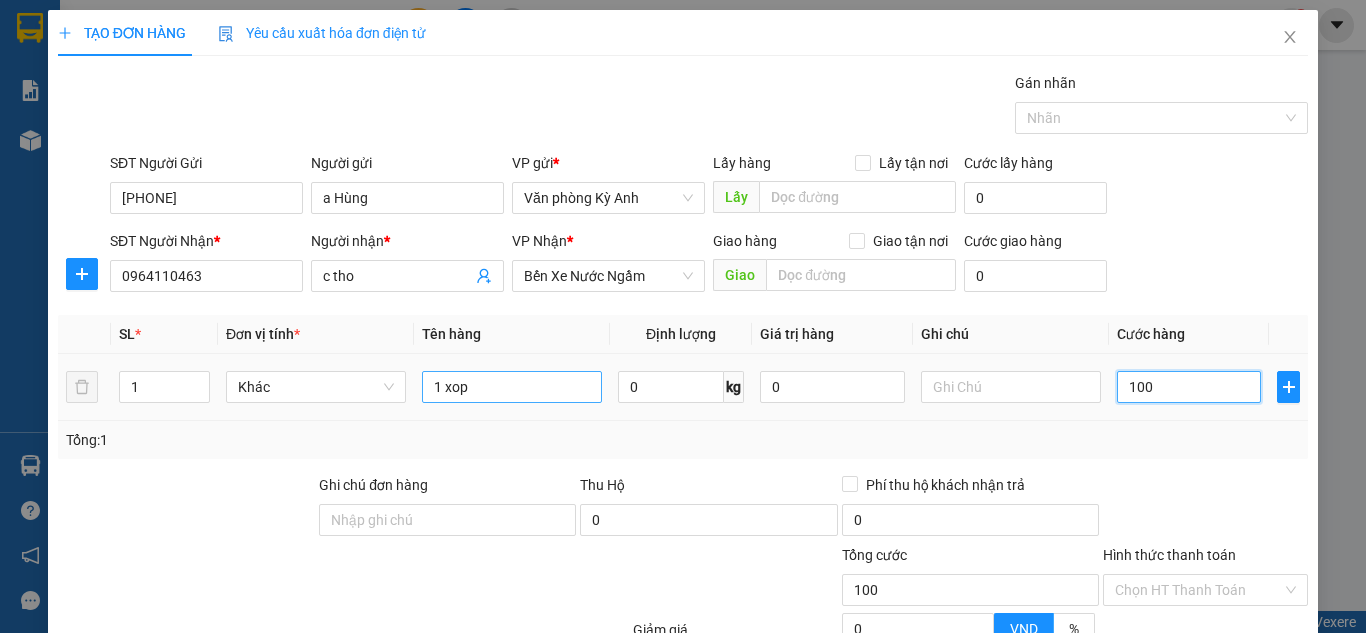 type on "1.000" 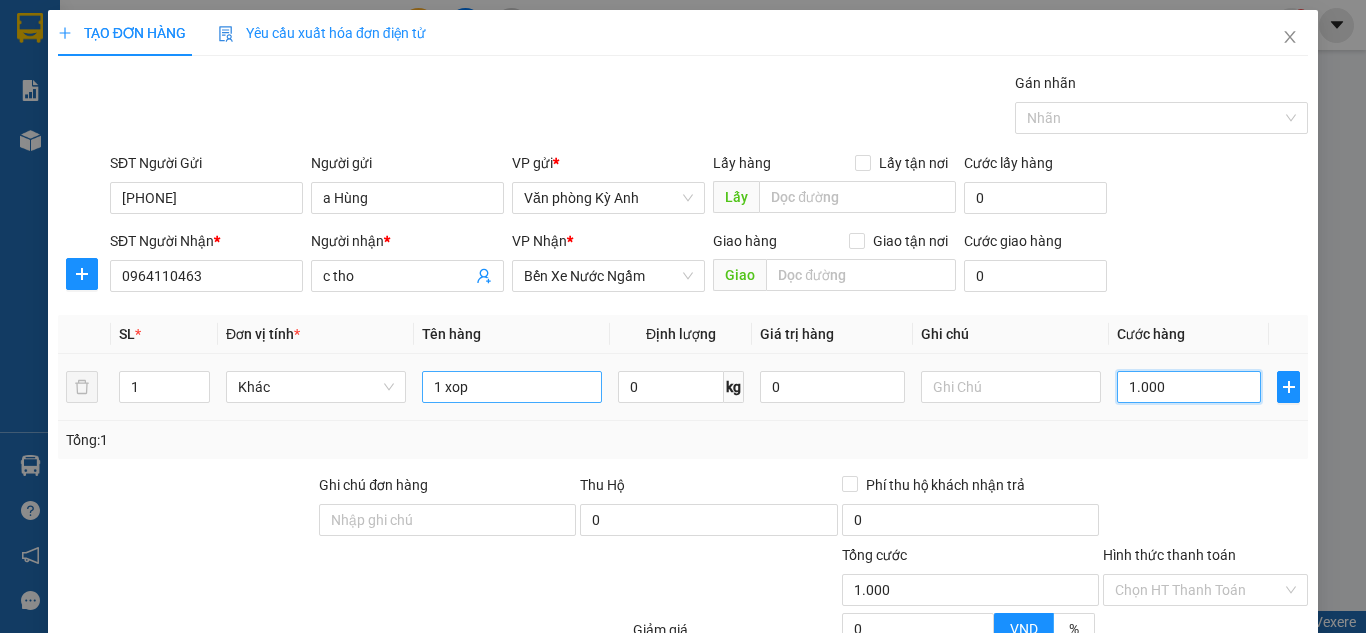 type on "10.000" 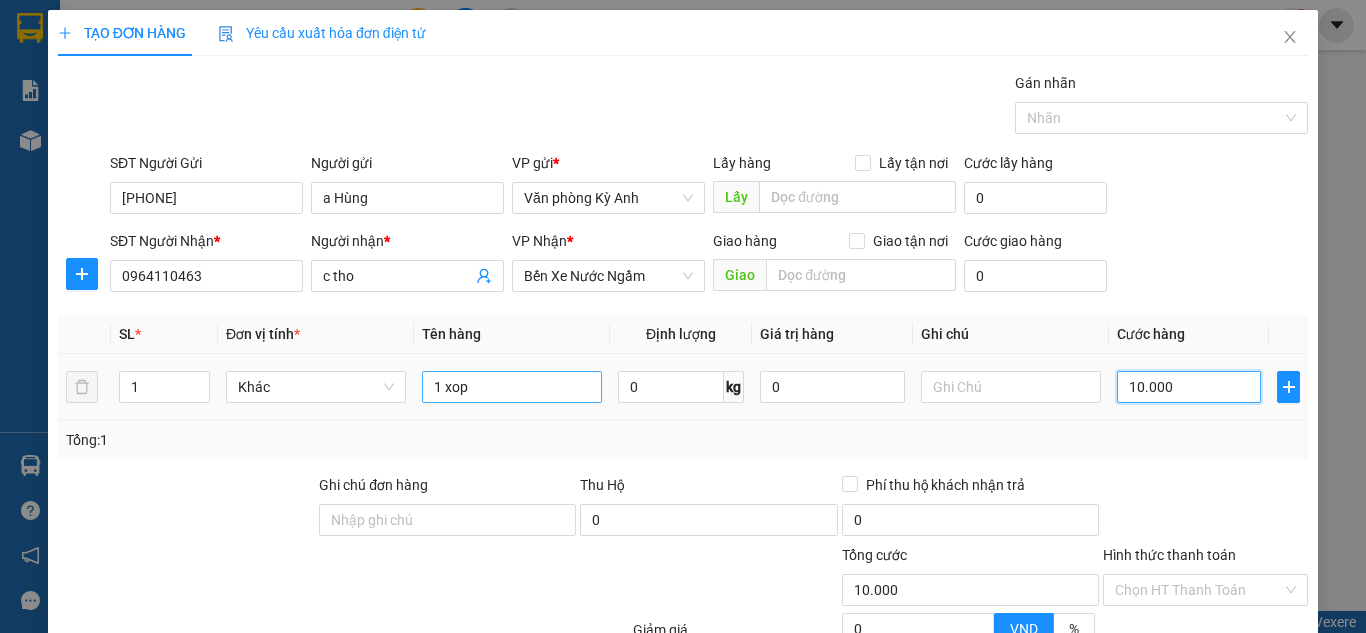 type on "100.000" 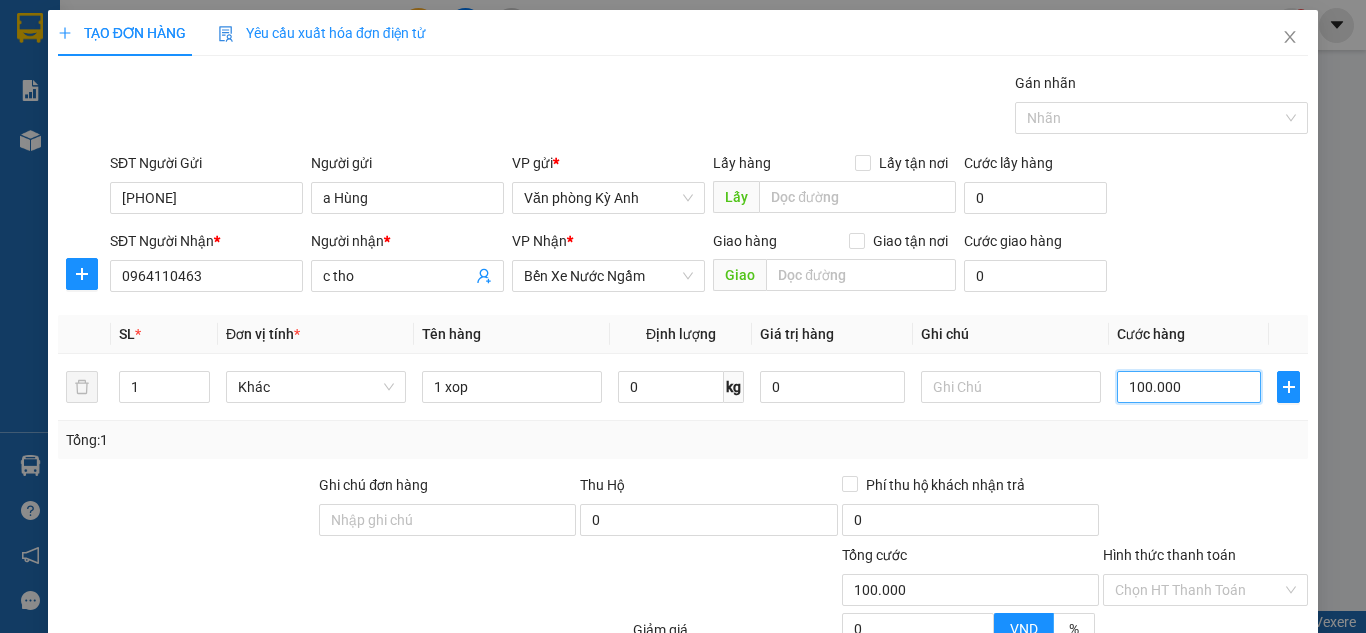 type on "100.000" 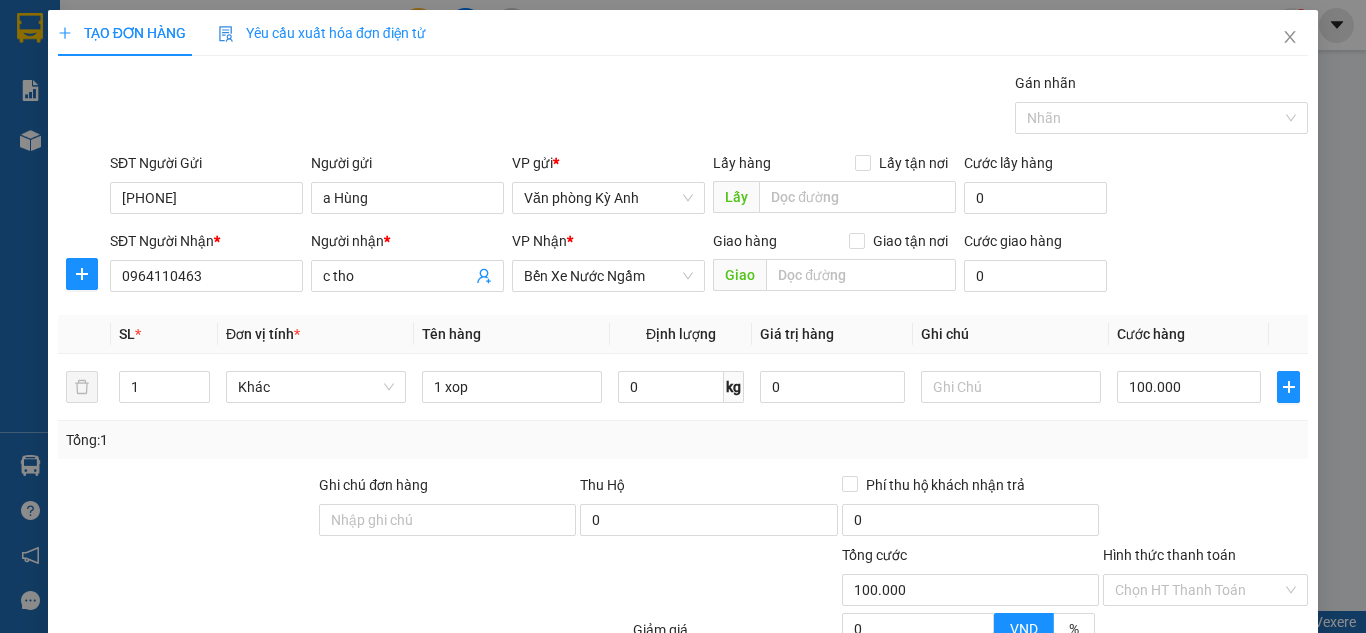 click on "Tổng:  1" at bounding box center (297, 440) 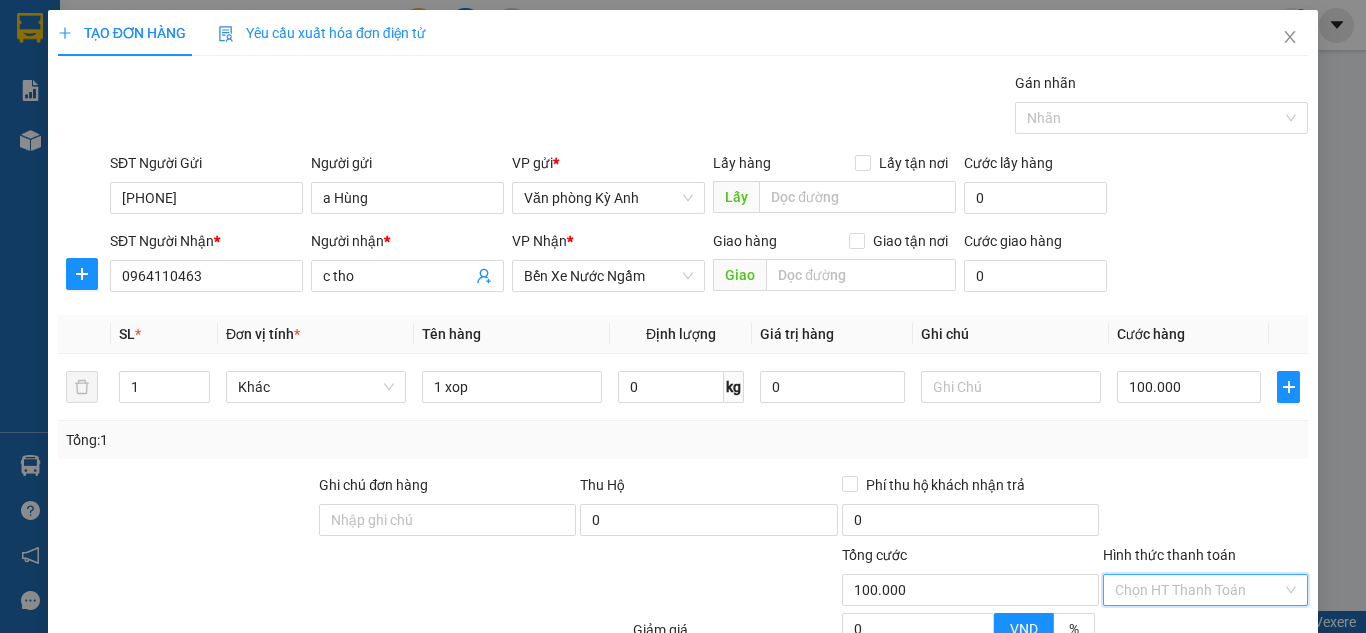 drag, startPoint x: 1205, startPoint y: 594, endPoint x: 1142, endPoint y: 562, distance: 70.66116 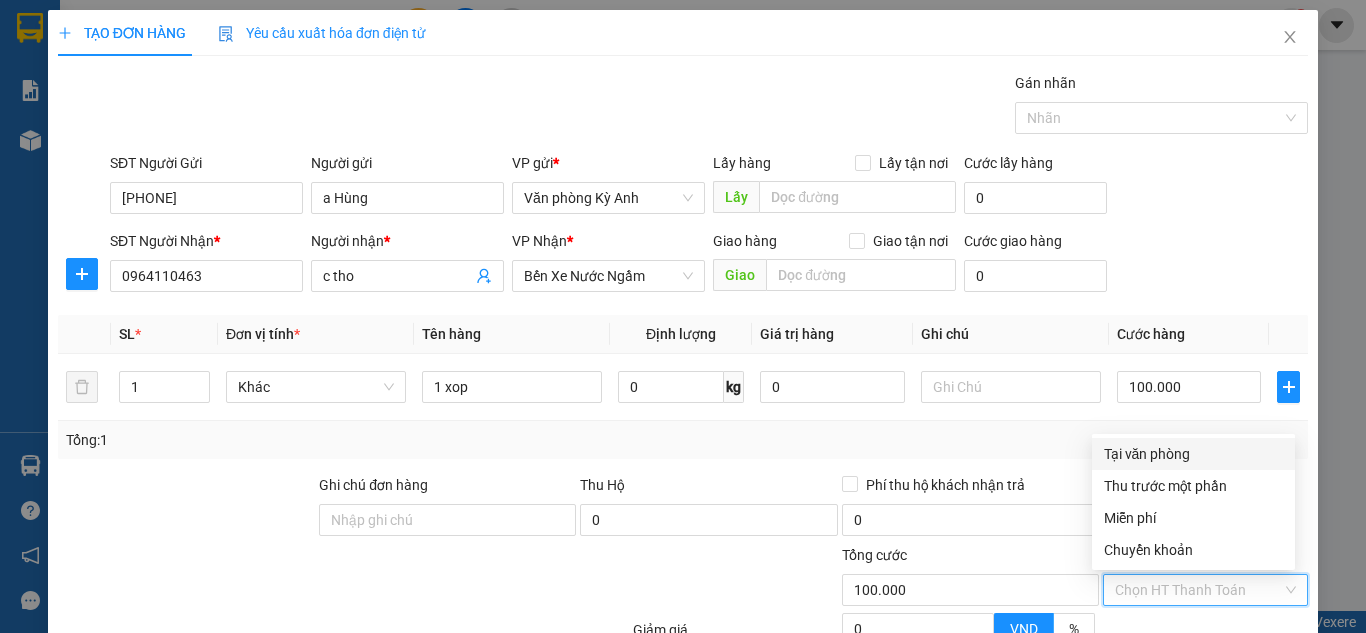 click on "Tại văn phòng" at bounding box center (1193, 454) 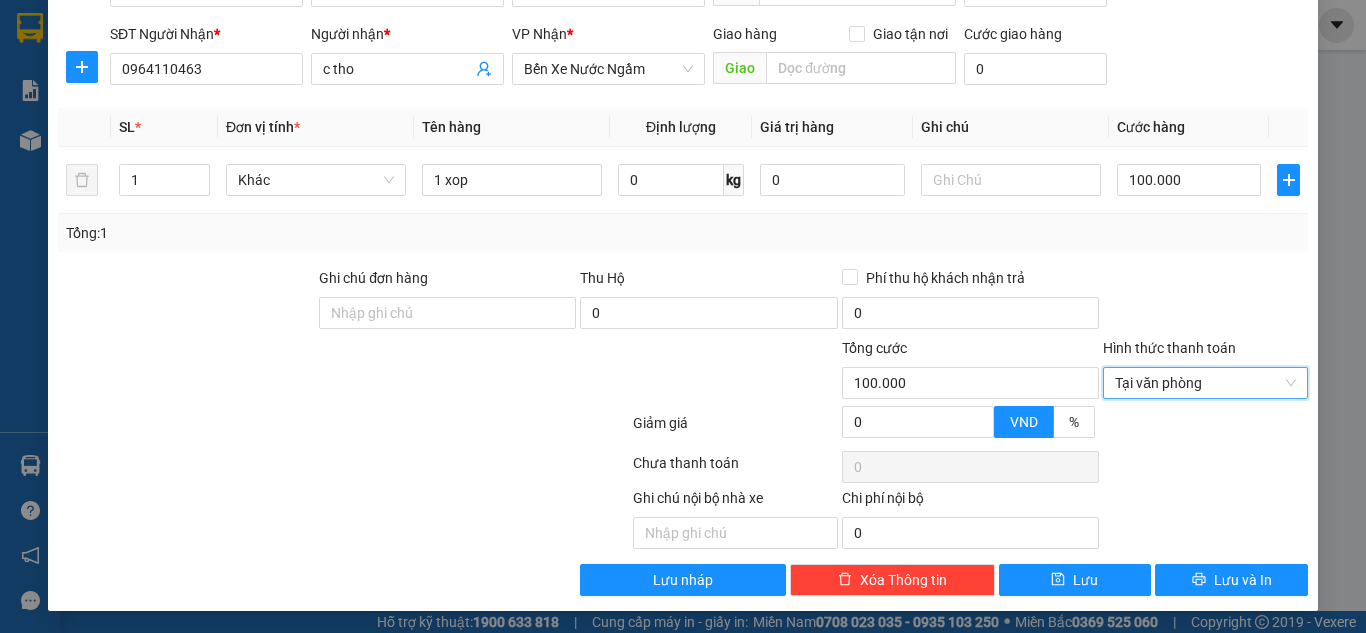 scroll, scrollTop: 209, scrollLeft: 0, axis: vertical 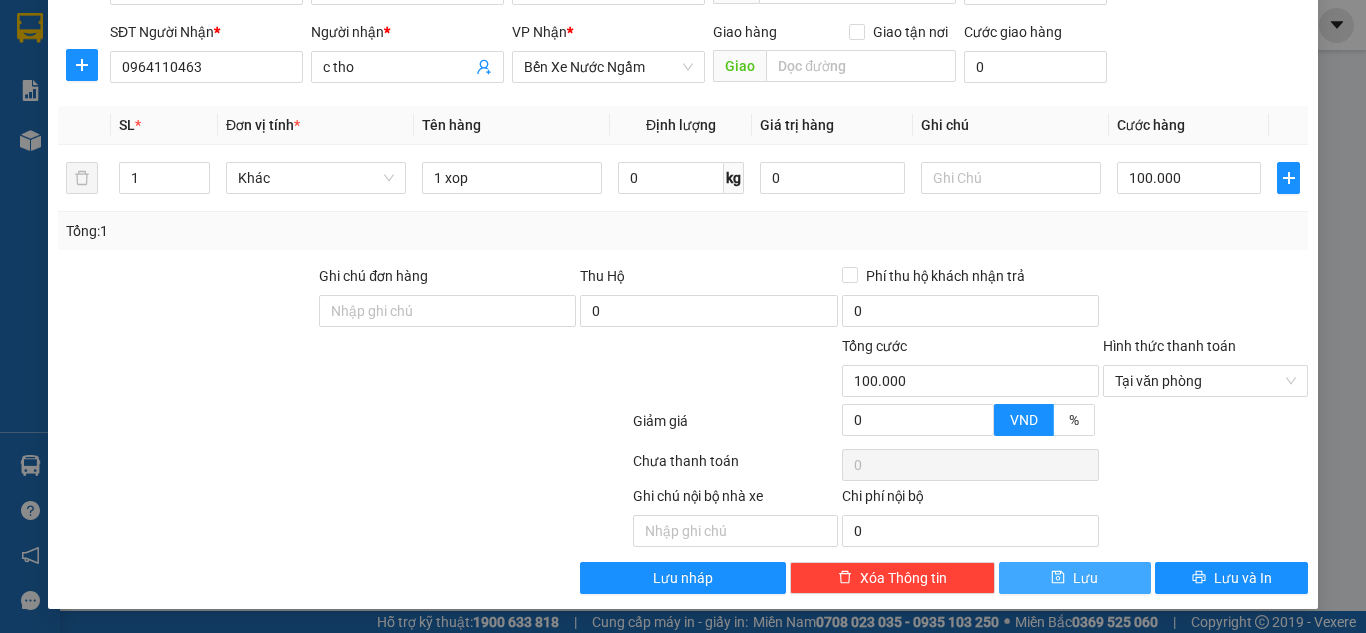 click on "Lưu" at bounding box center (1085, 578) 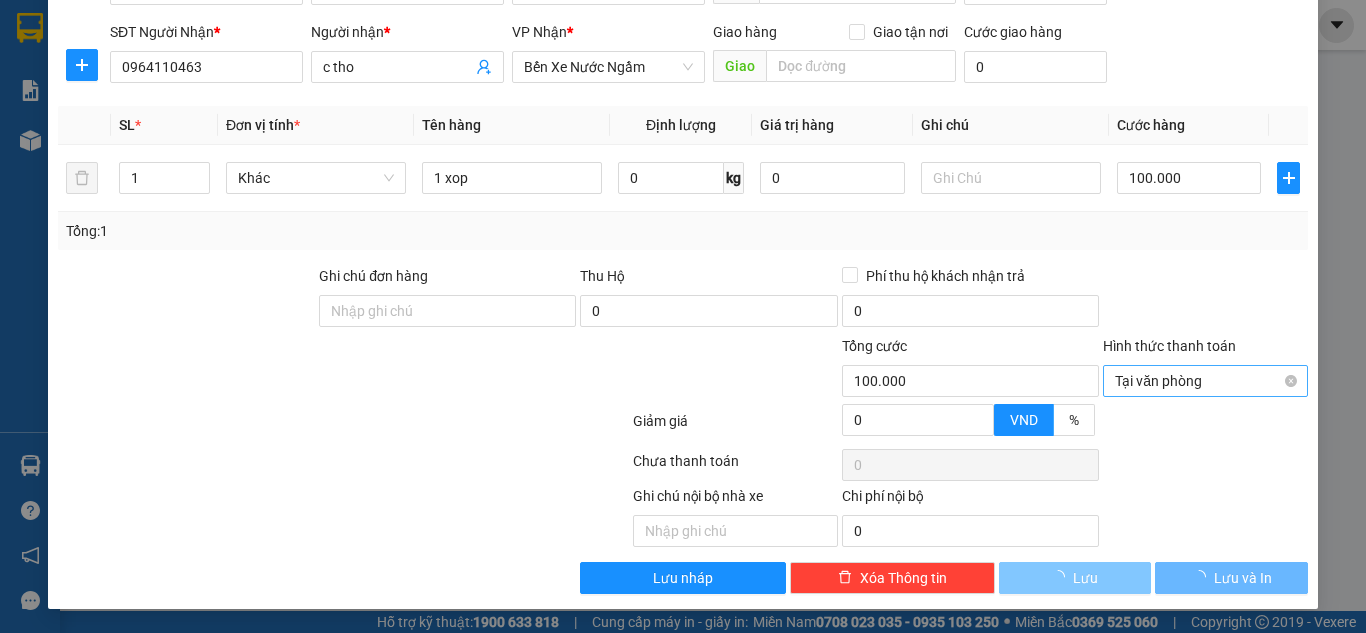 type 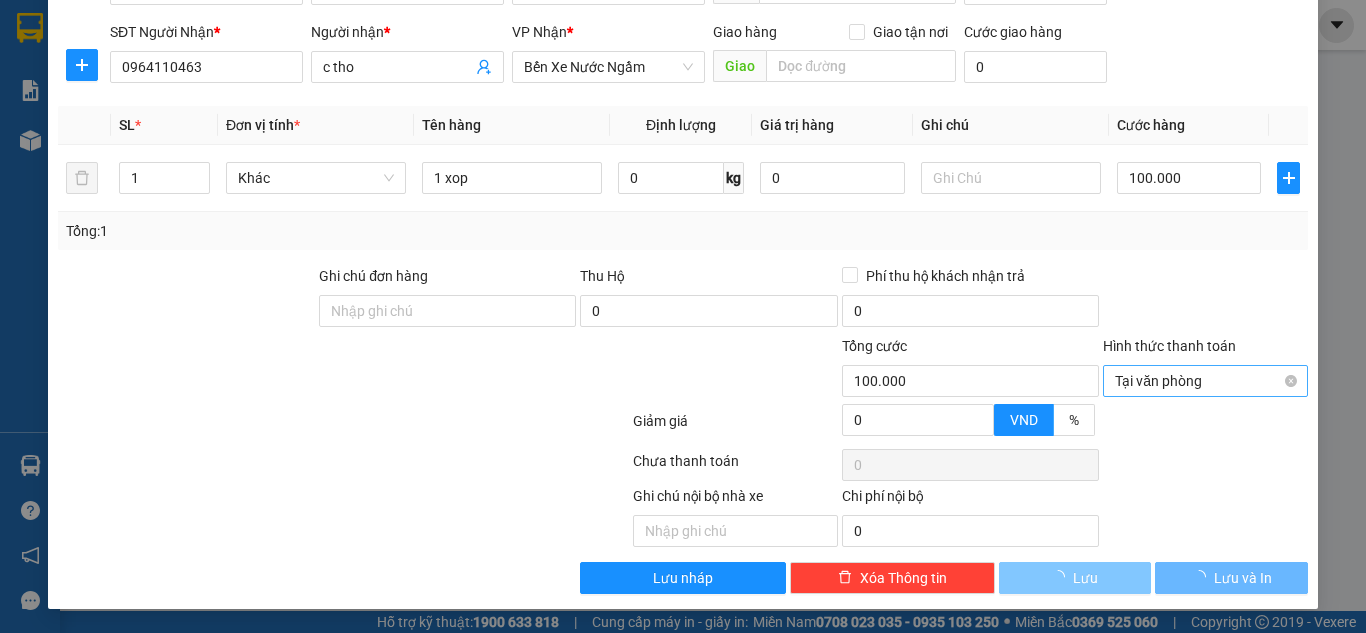 type 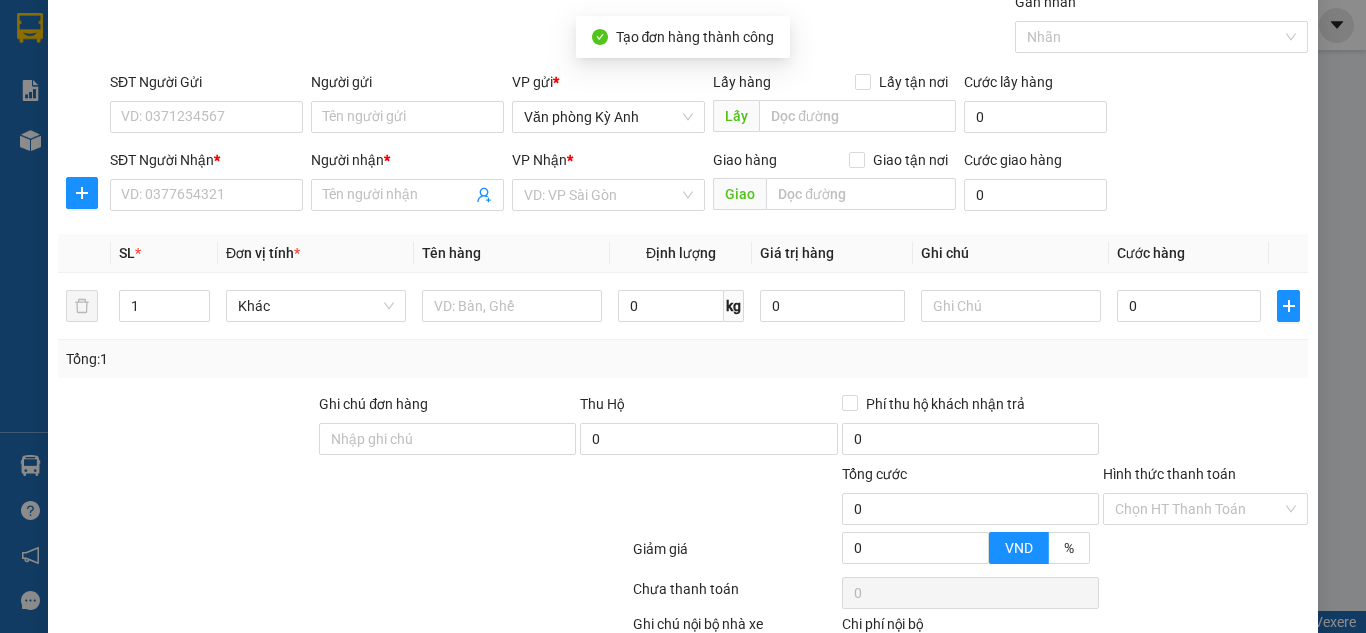 scroll, scrollTop: 0, scrollLeft: 0, axis: both 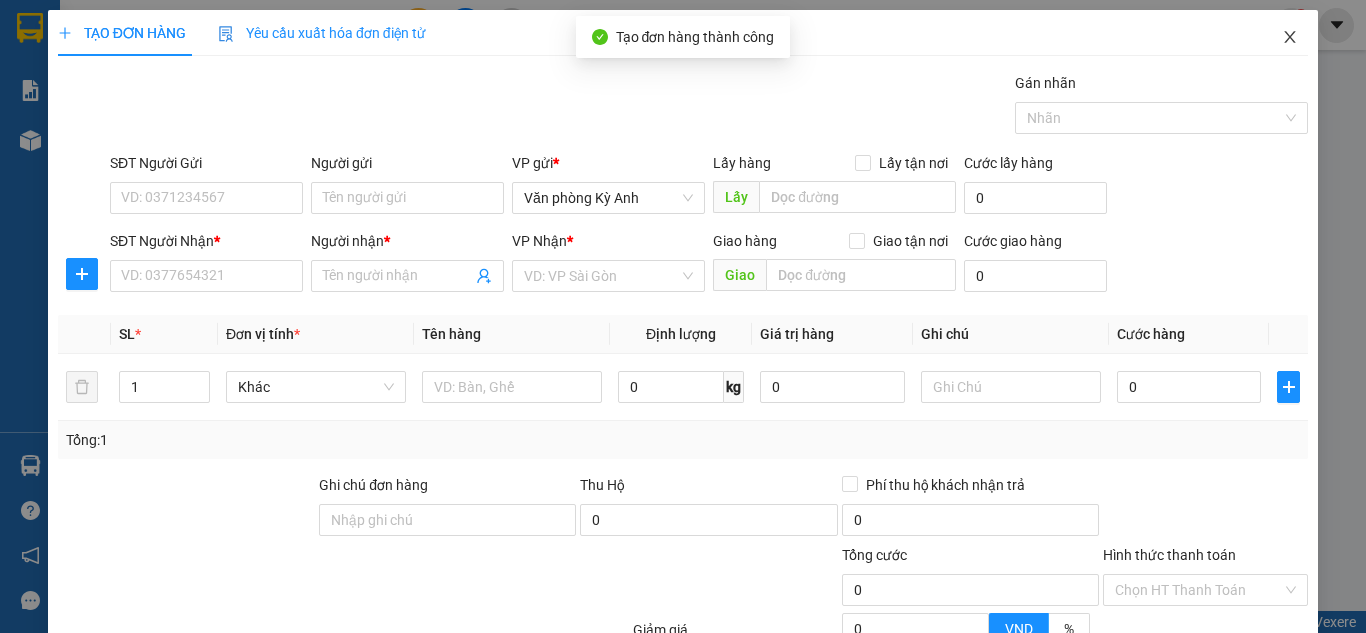 click 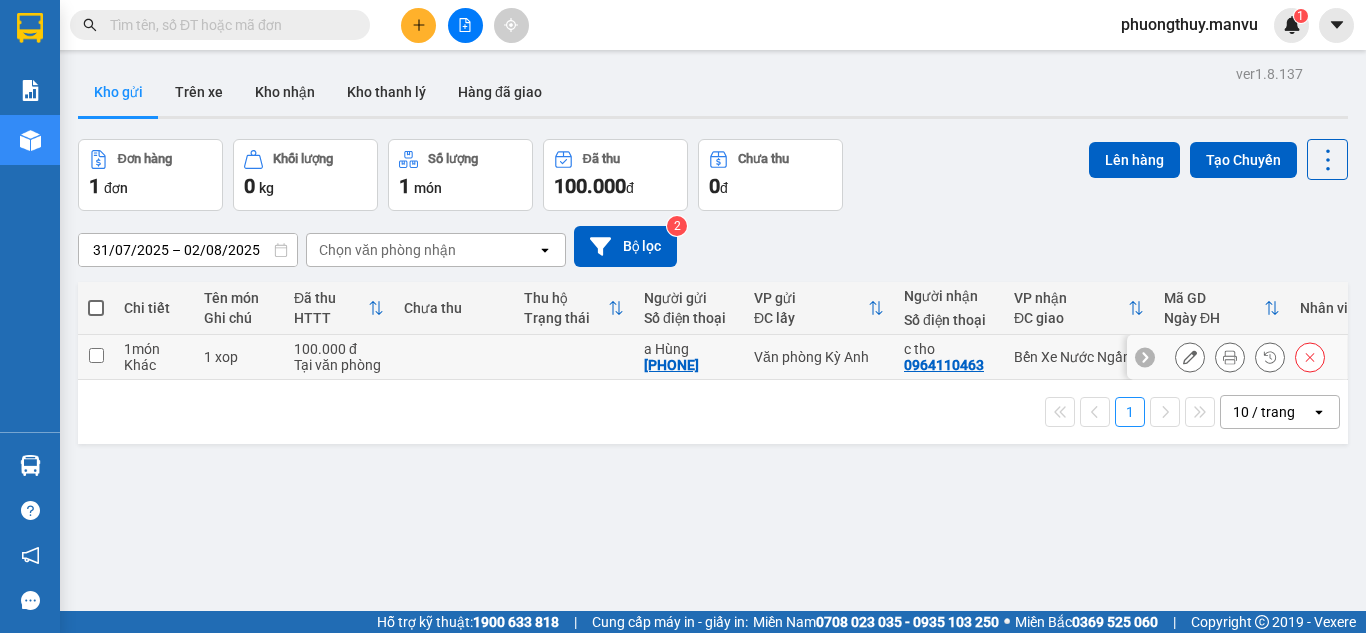 click at bounding box center [454, 357] 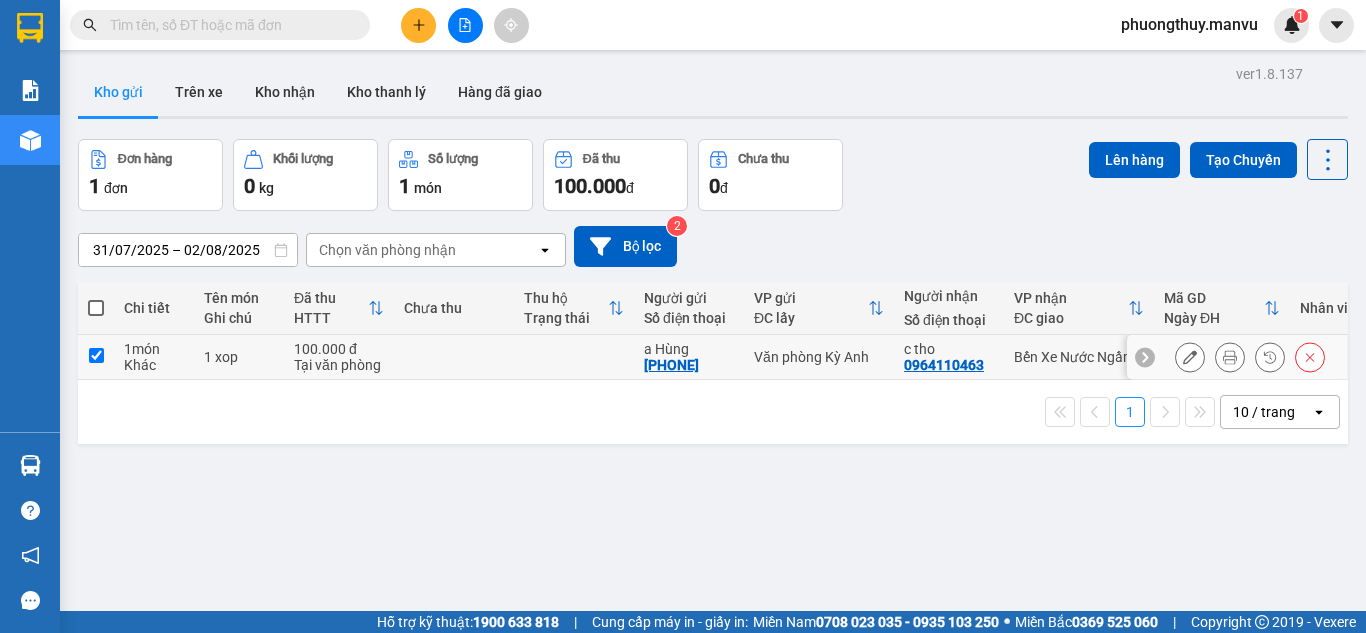 checkbox on "true" 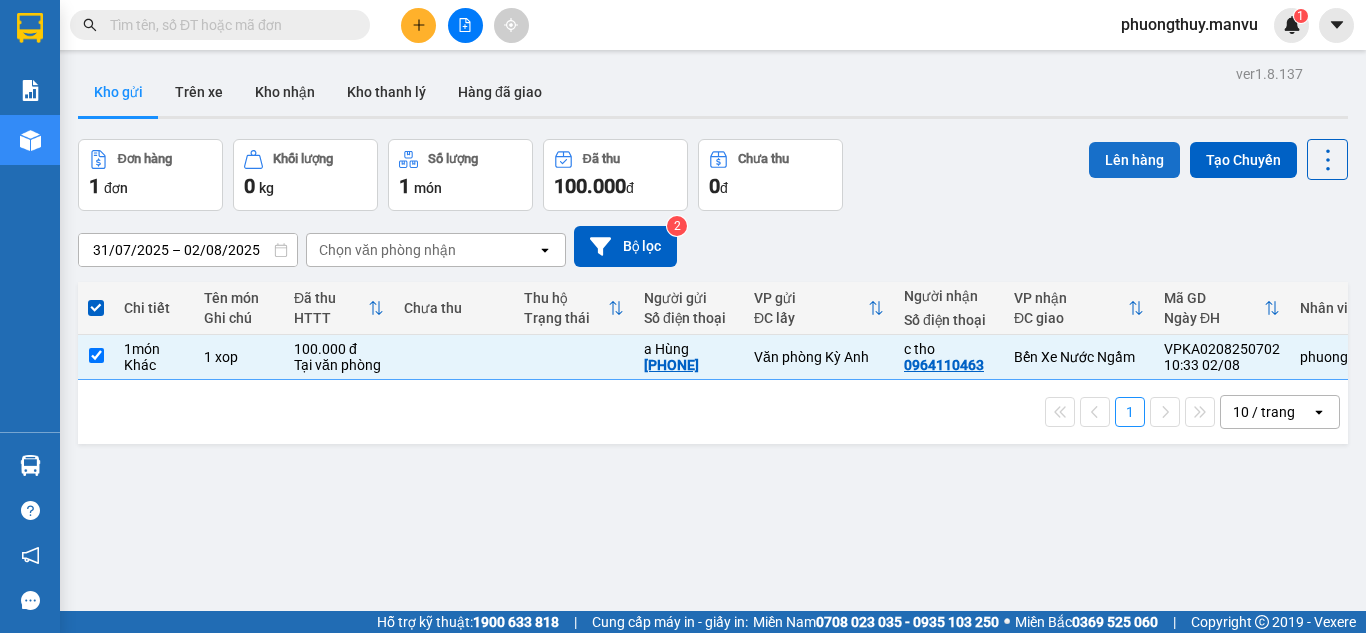 click on "Lên hàng" at bounding box center [1134, 160] 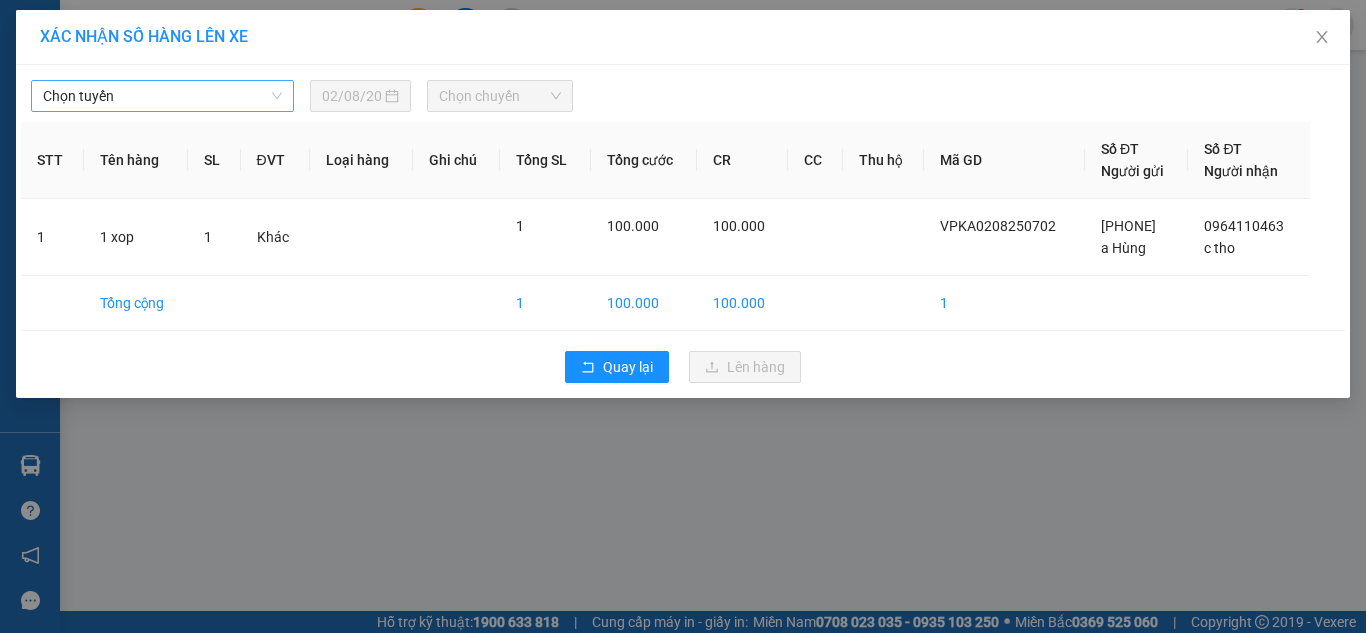 click on "Chọn tuyến" at bounding box center [162, 96] 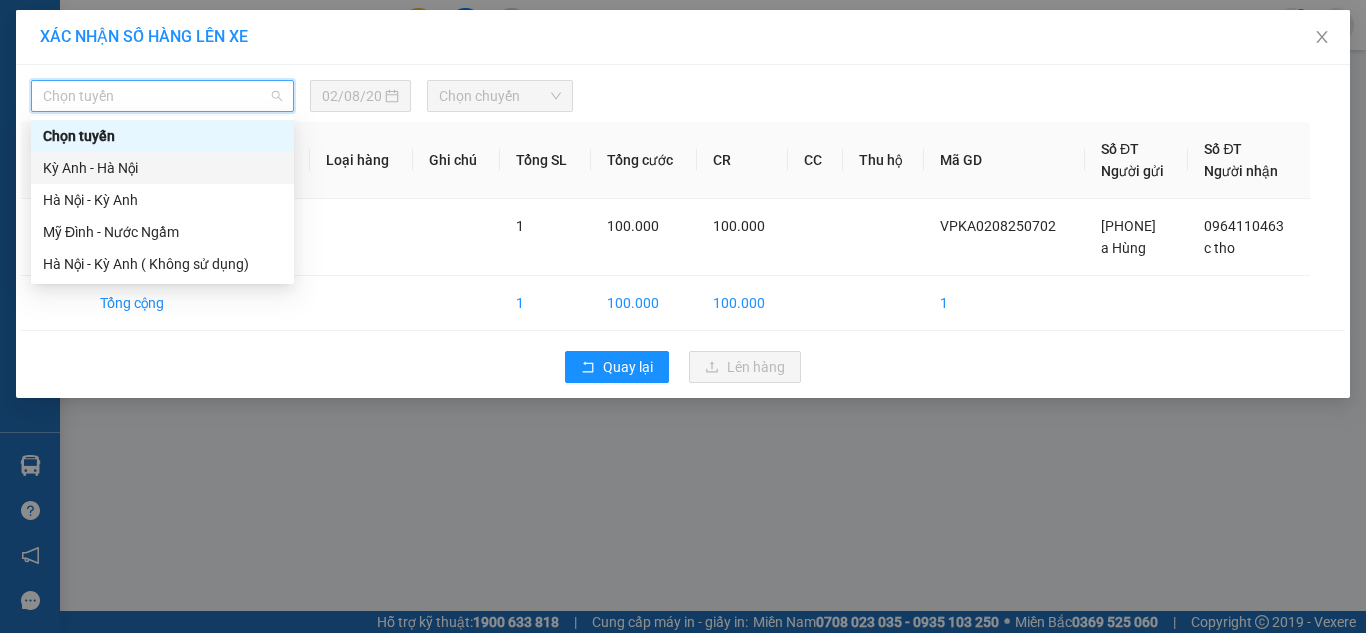 click on "Kỳ Anh - Hà Nội" at bounding box center (162, 168) 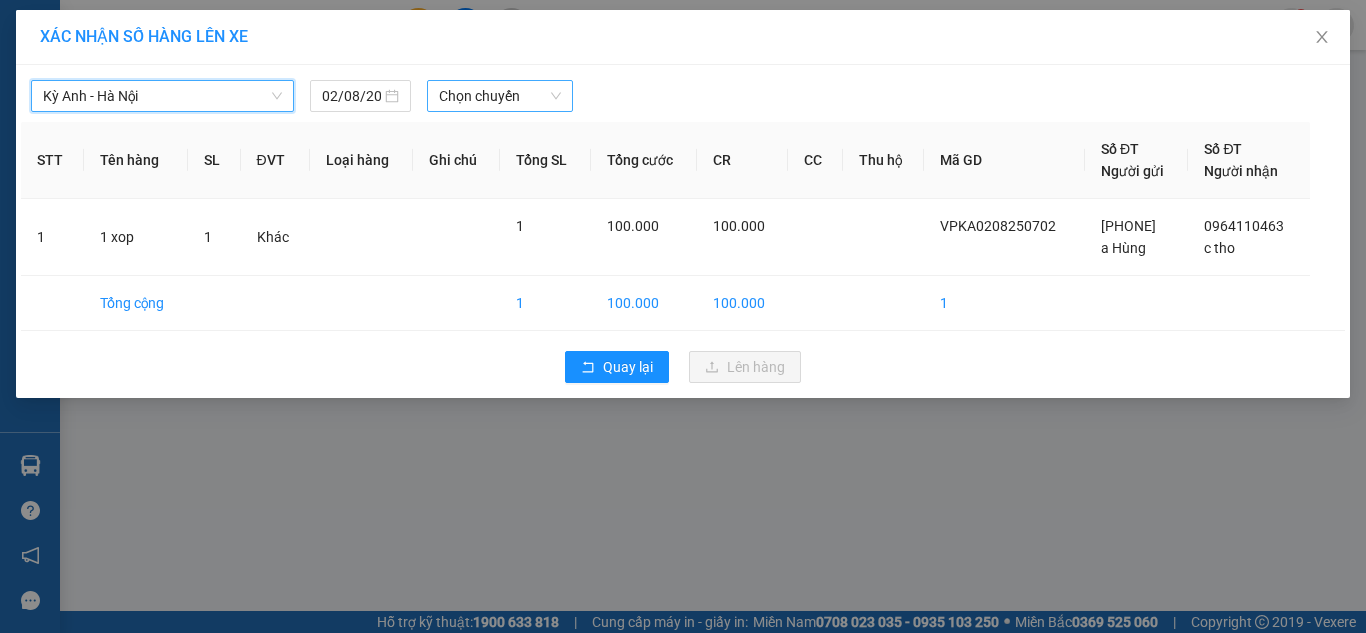 click on "Chọn chuyến" at bounding box center (500, 96) 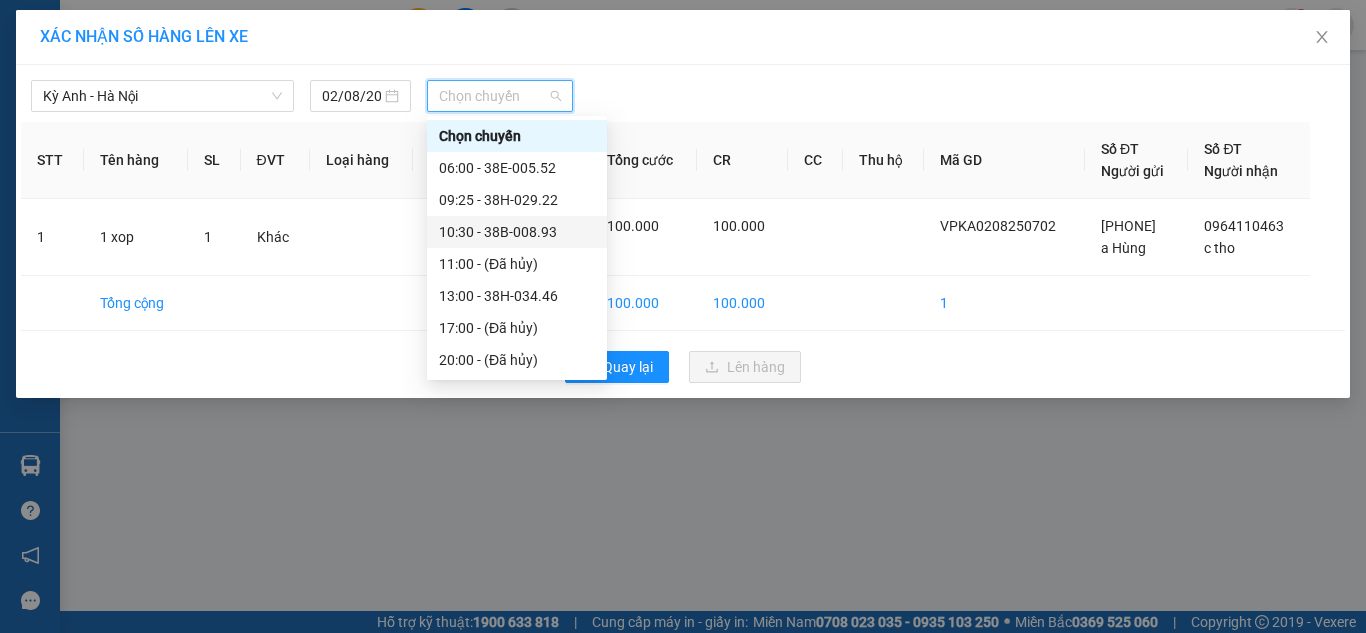 click on "10:30     - [LICENSE]" at bounding box center (517, 232) 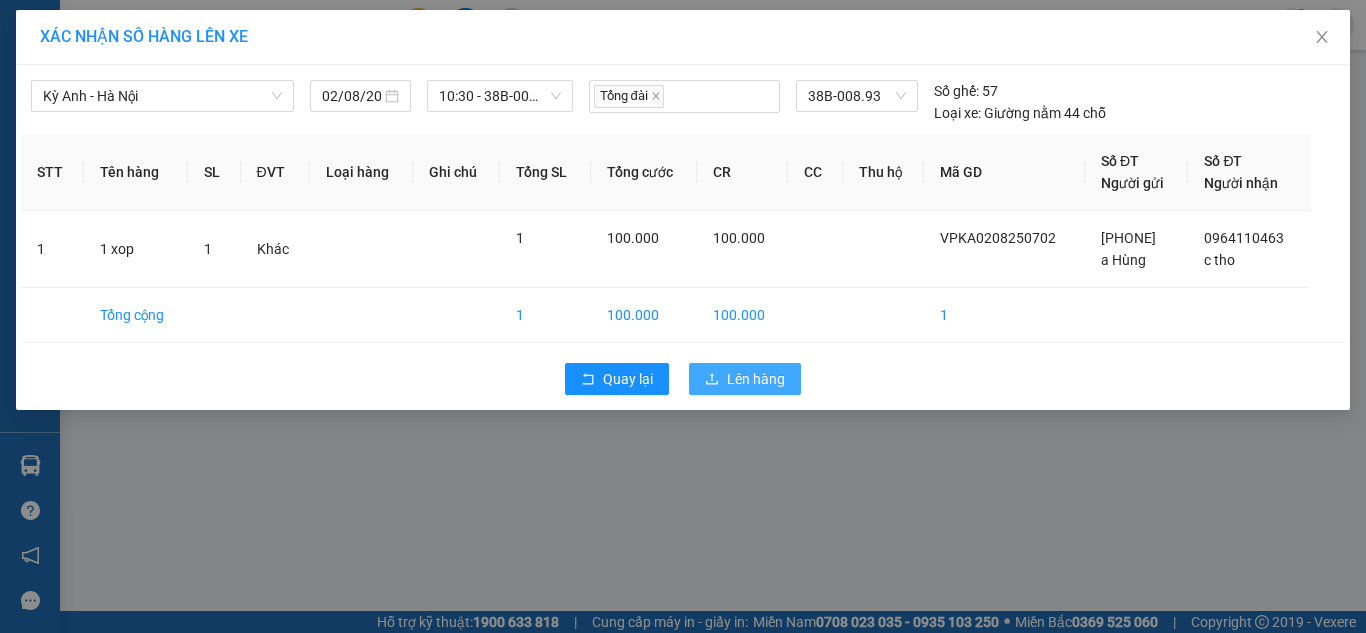click on "Lên hàng" at bounding box center (756, 379) 